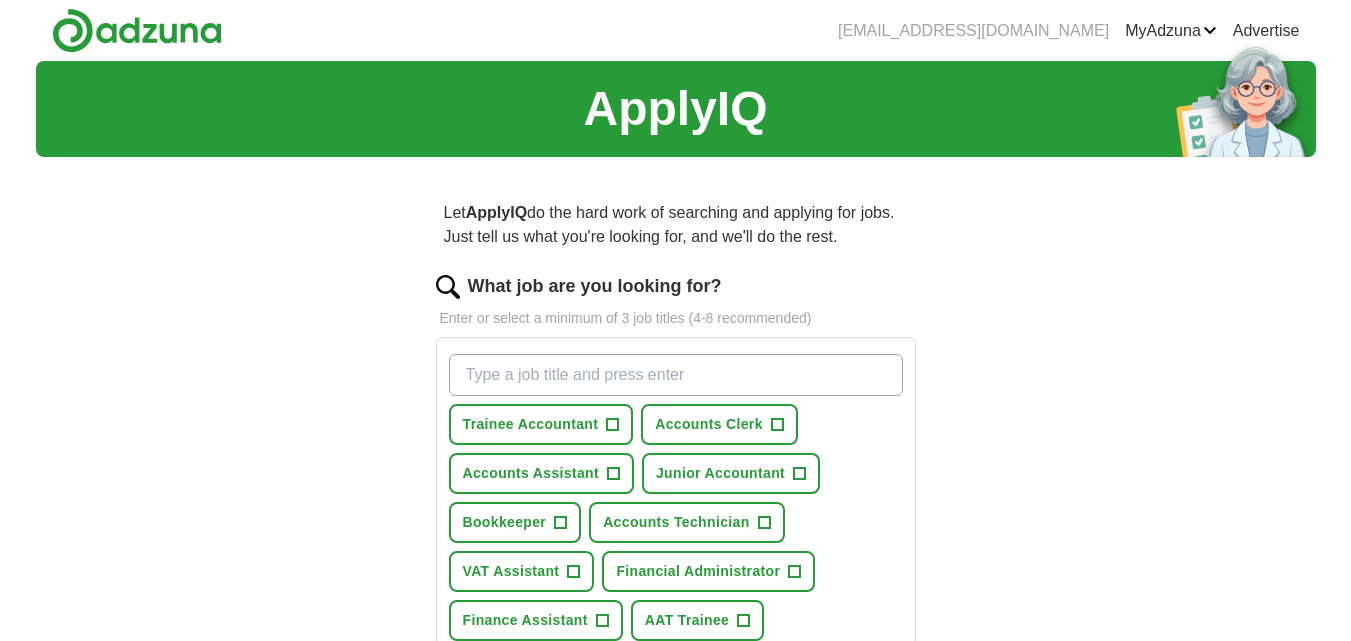 scroll, scrollTop: 0, scrollLeft: 0, axis: both 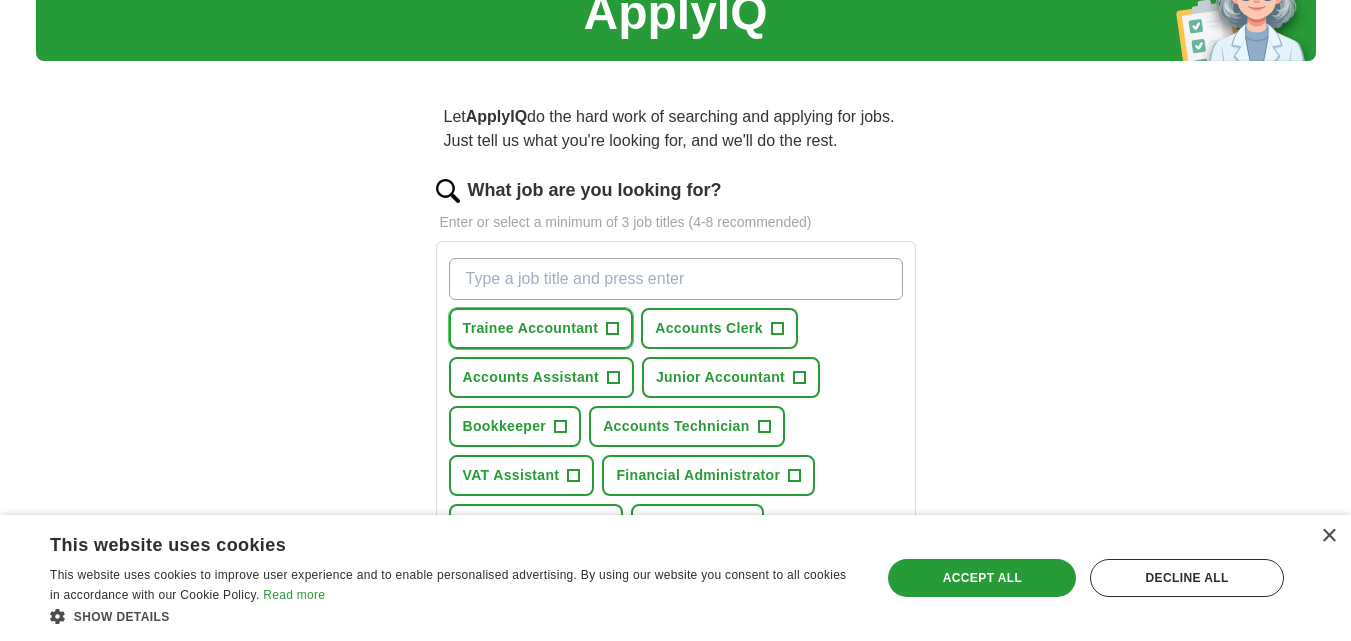 click on "Trainee Accountant" at bounding box center [531, 328] 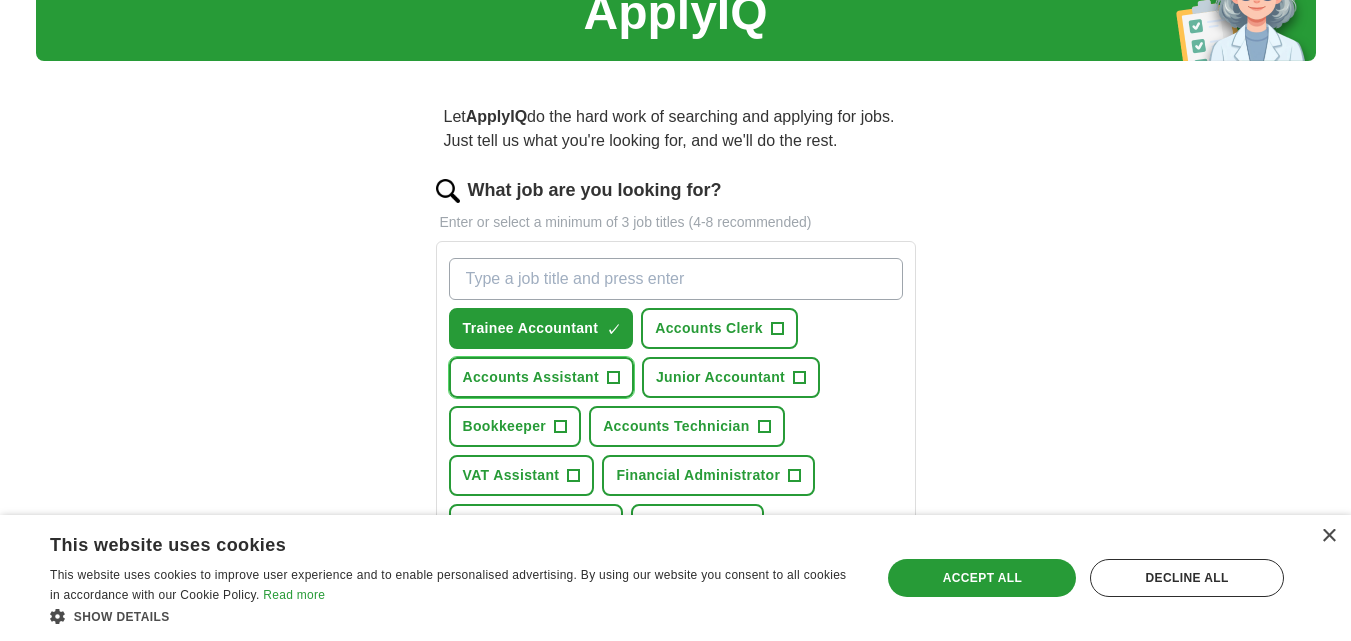click on "Accounts Assistant" at bounding box center (531, 377) 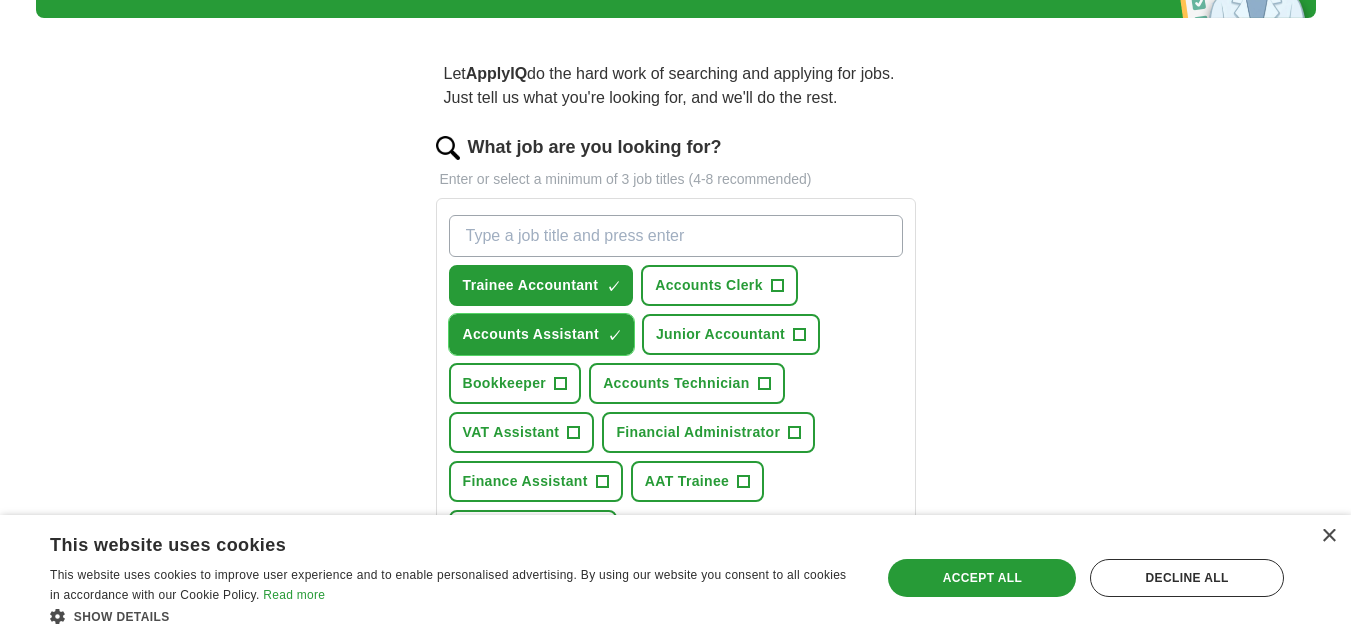 scroll, scrollTop: 148, scrollLeft: 0, axis: vertical 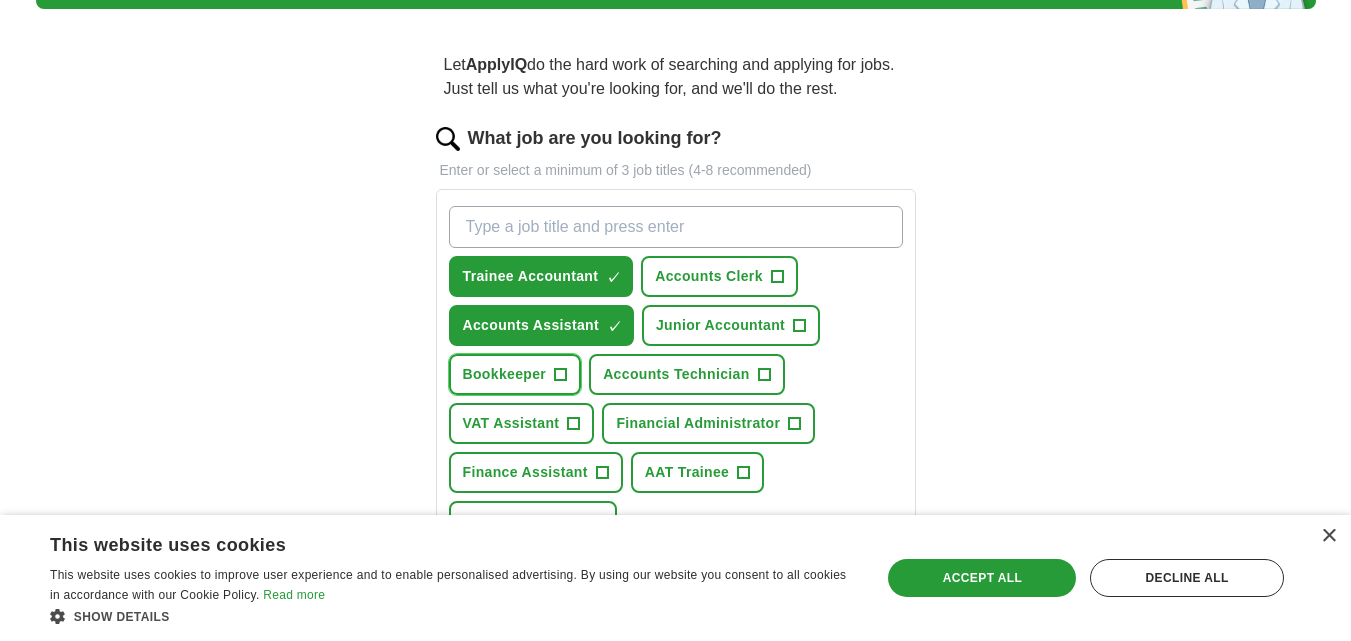 click on "Bookkeeper" at bounding box center (505, 374) 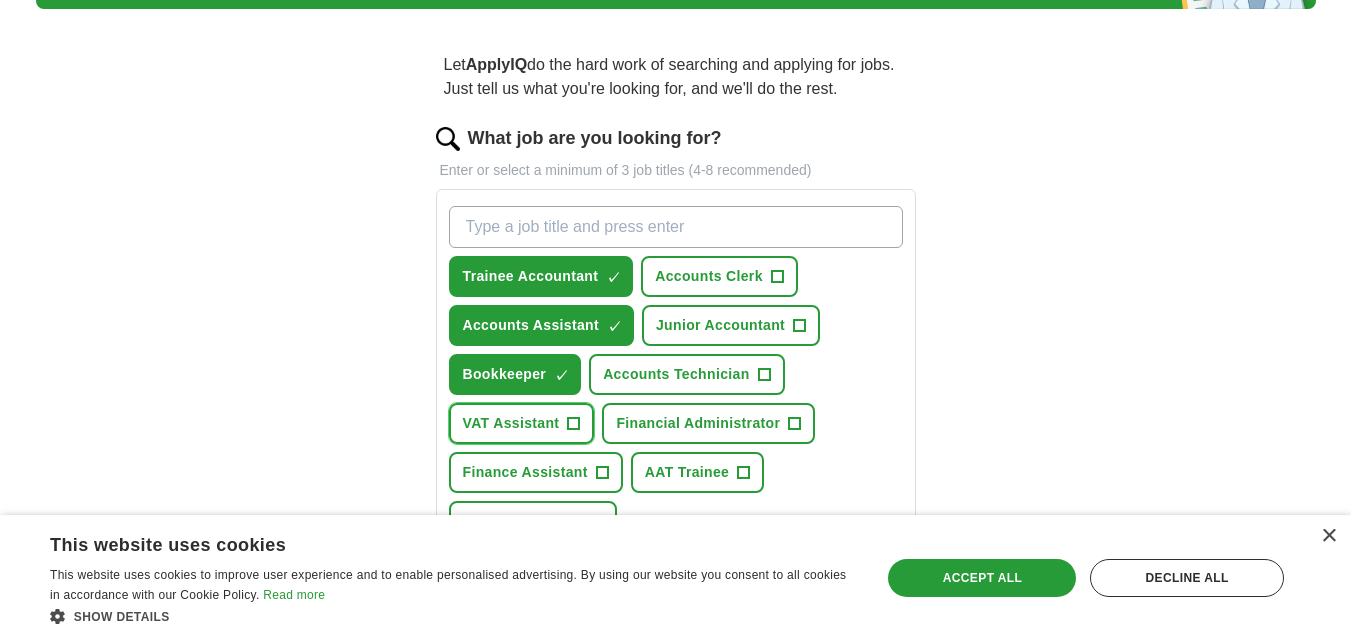 click on "VAT Assistant" at bounding box center [511, 423] 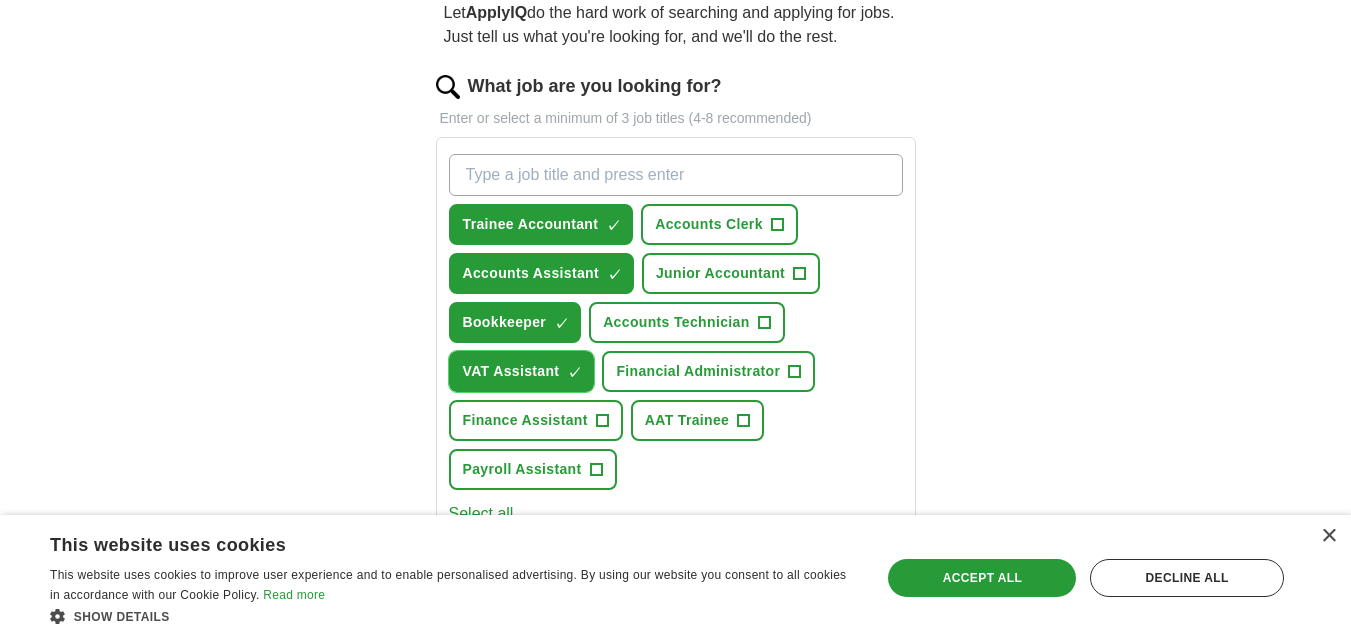 scroll, scrollTop: 224, scrollLeft: 0, axis: vertical 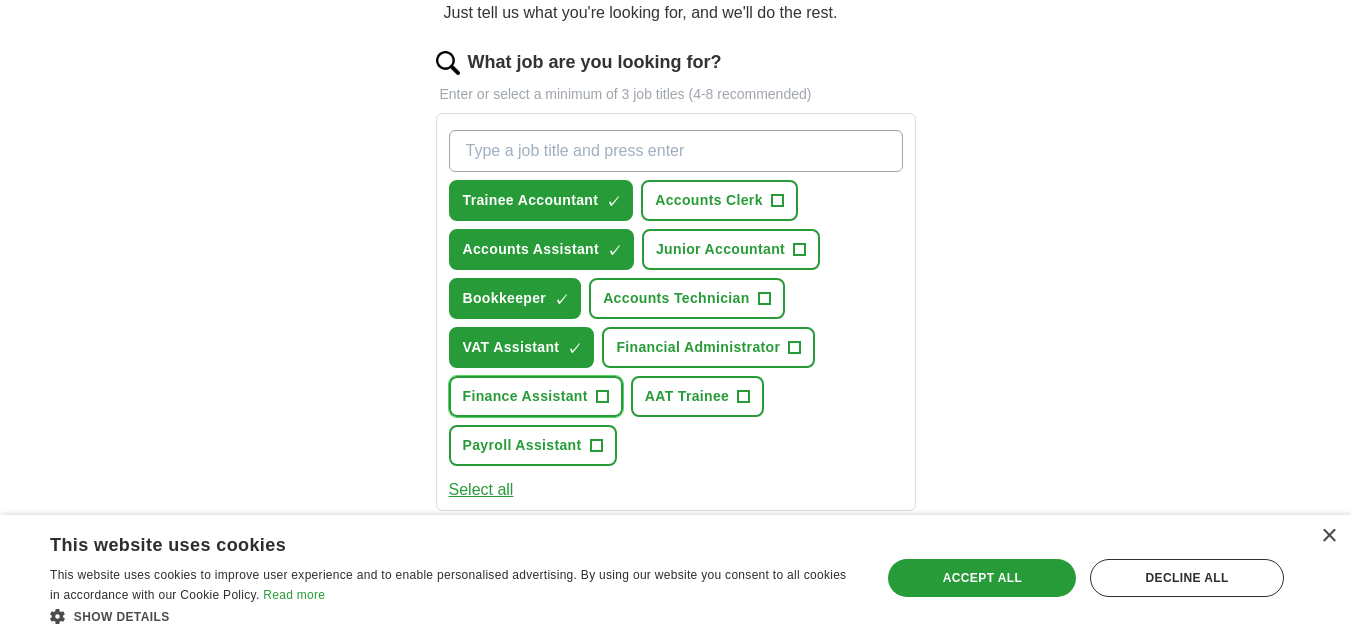 click on "Finance Assistant" at bounding box center [525, 396] 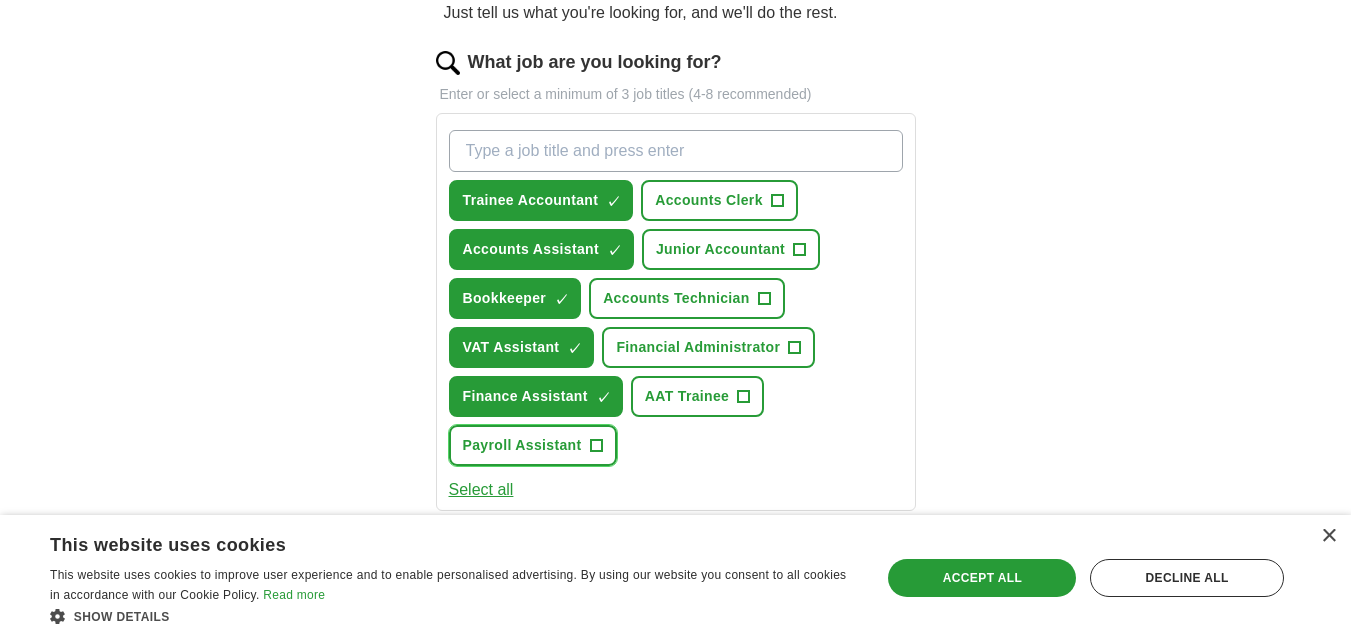 click on "Payroll Assistant" at bounding box center [522, 445] 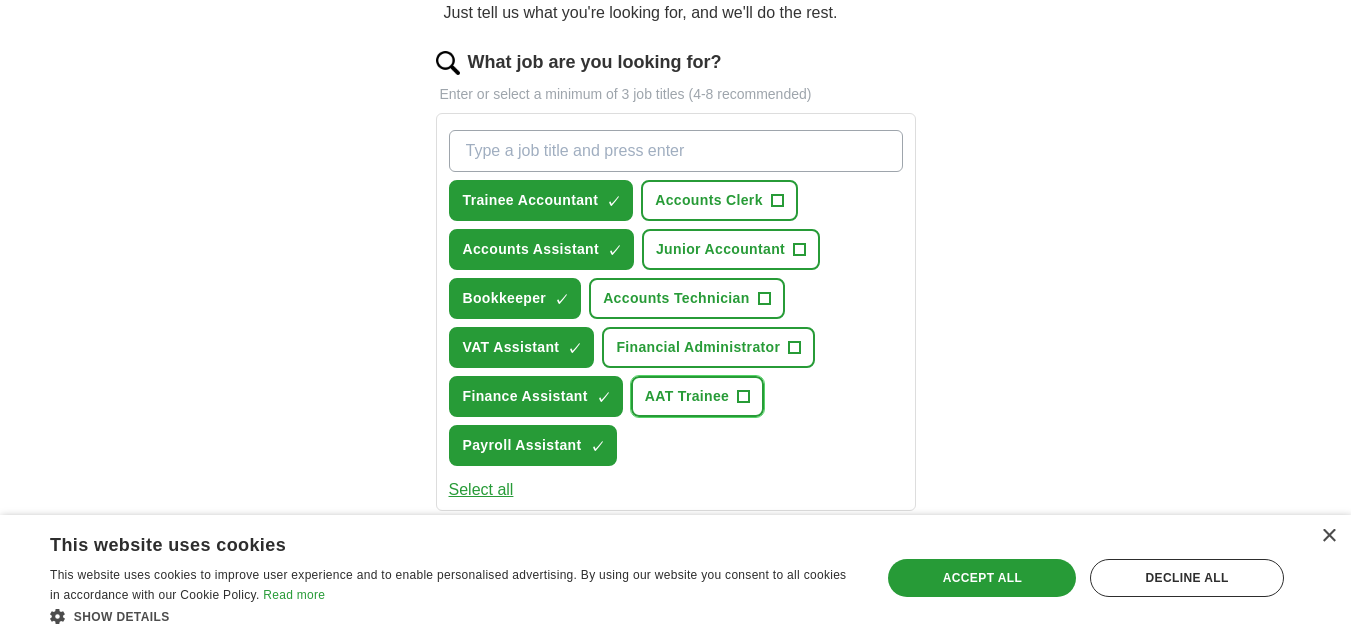 click on "AAT Trainee" at bounding box center [687, 396] 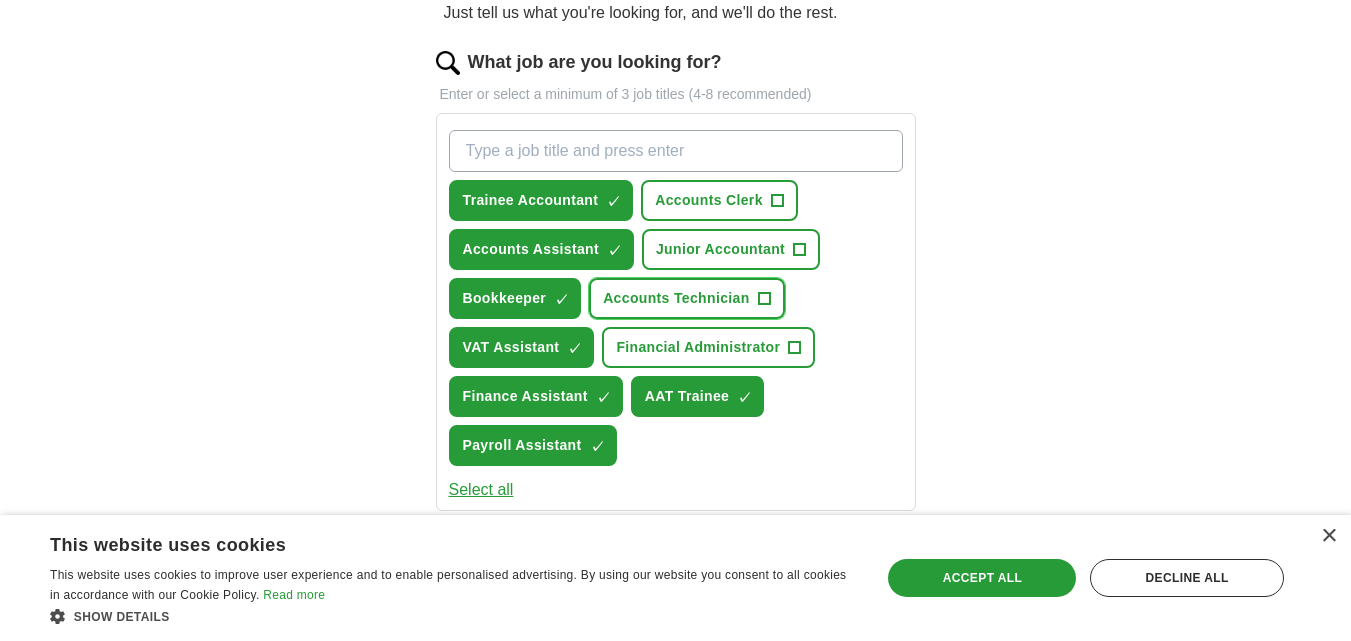 click on "Accounts Technician +" at bounding box center (686, 298) 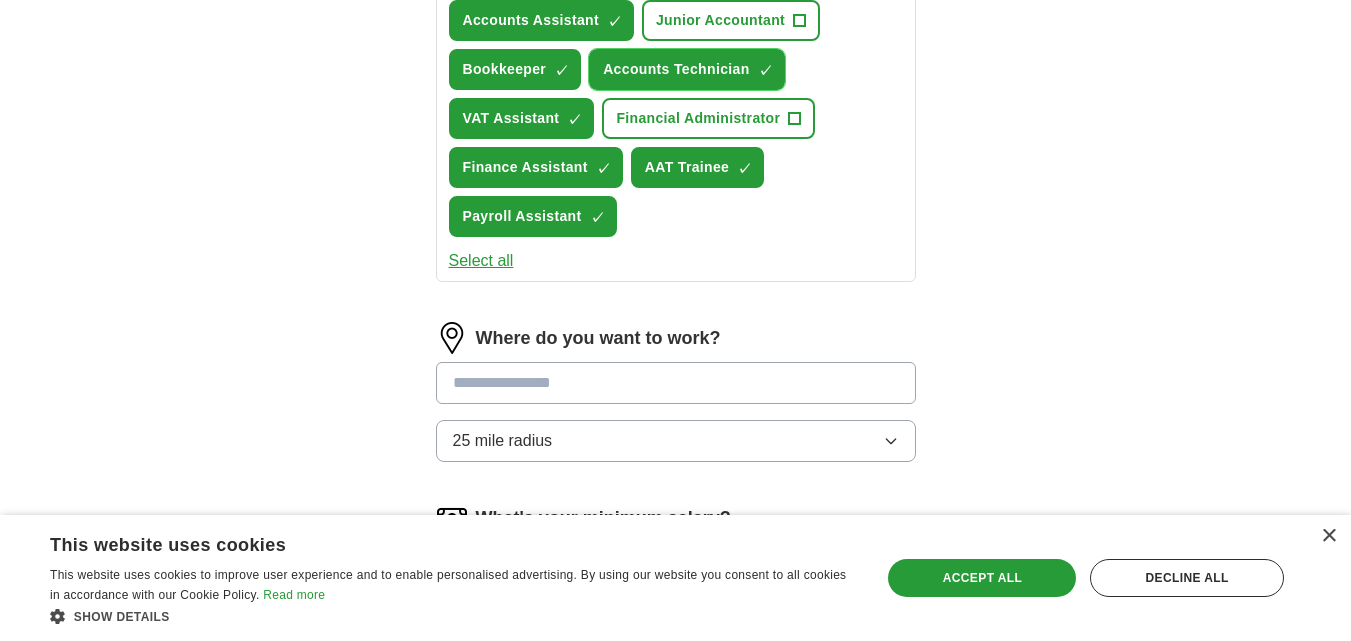 scroll, scrollTop: 460, scrollLeft: 0, axis: vertical 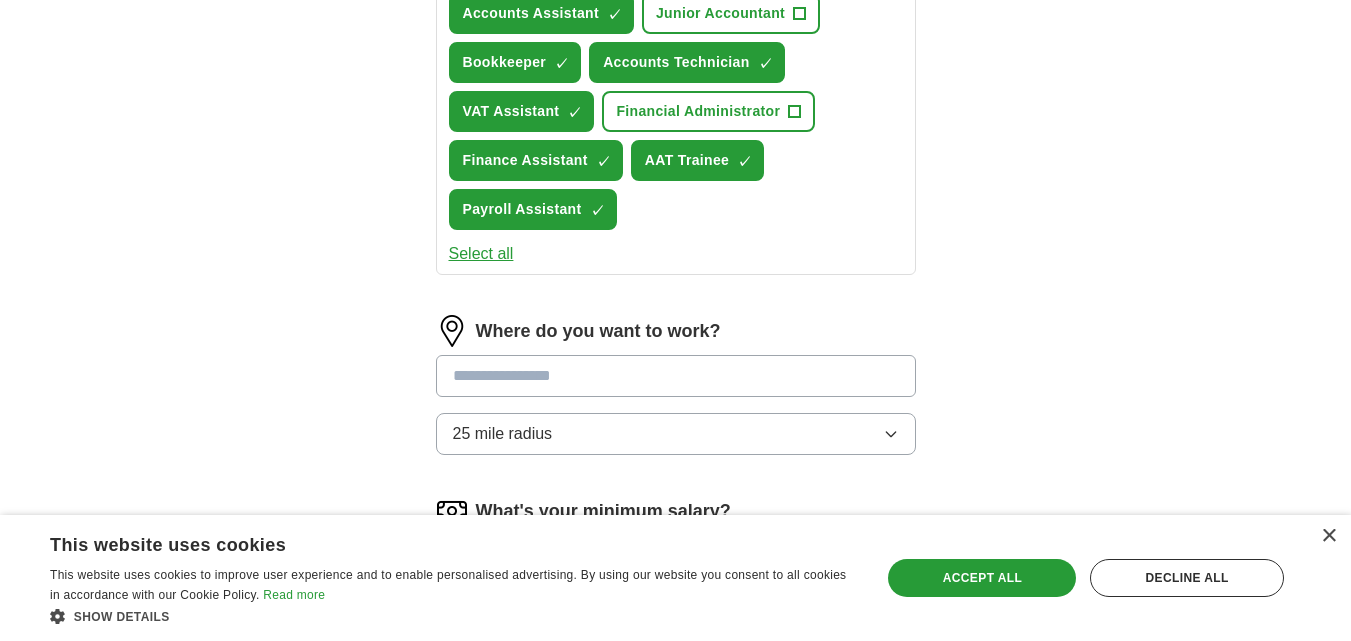 click at bounding box center [676, 376] 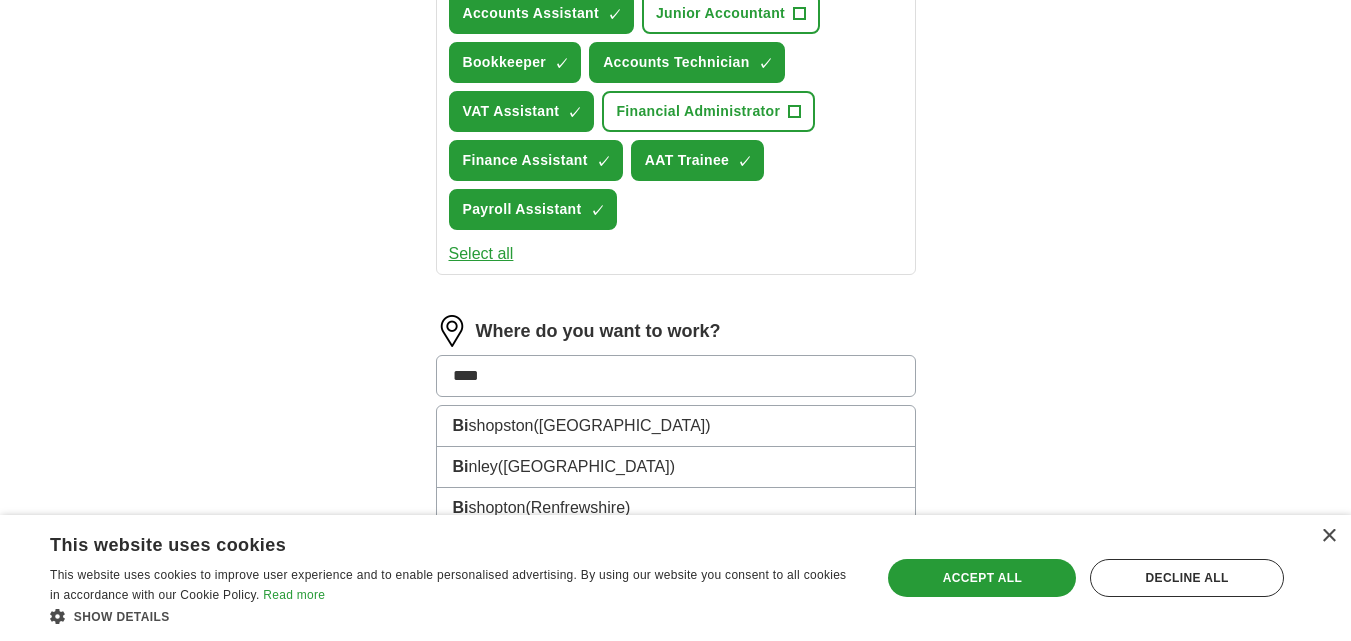 type on "*****" 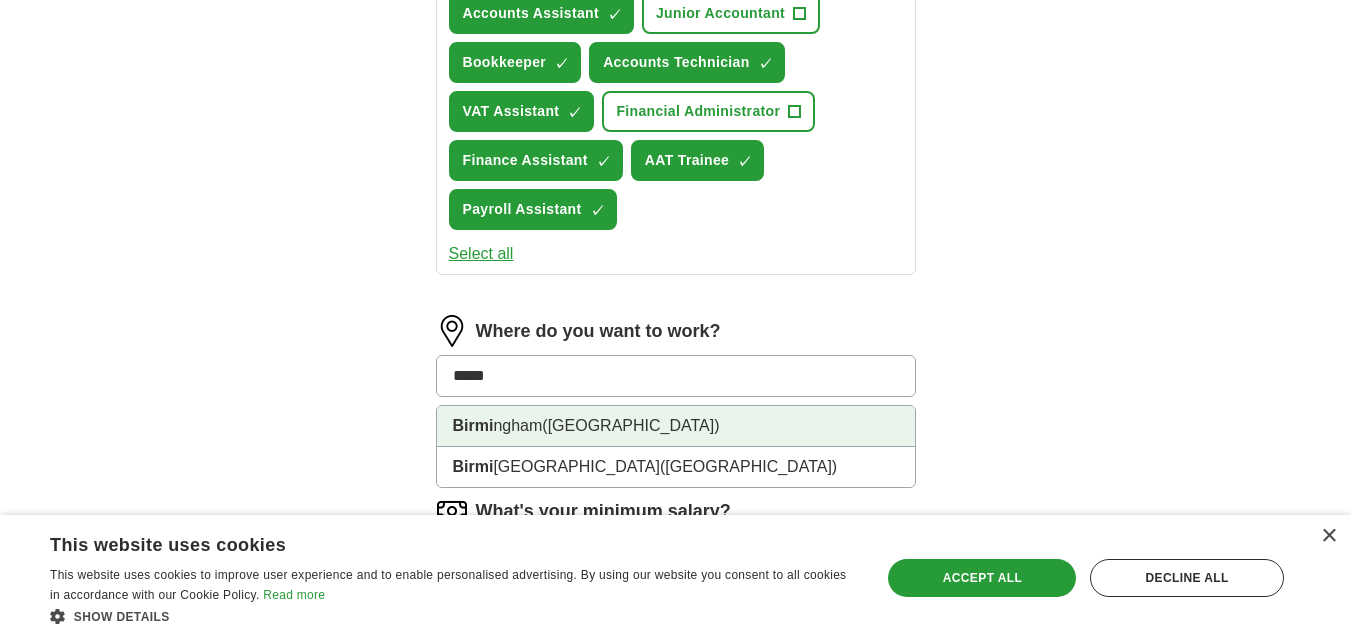 click on "([GEOGRAPHIC_DATA])" at bounding box center (630, 425) 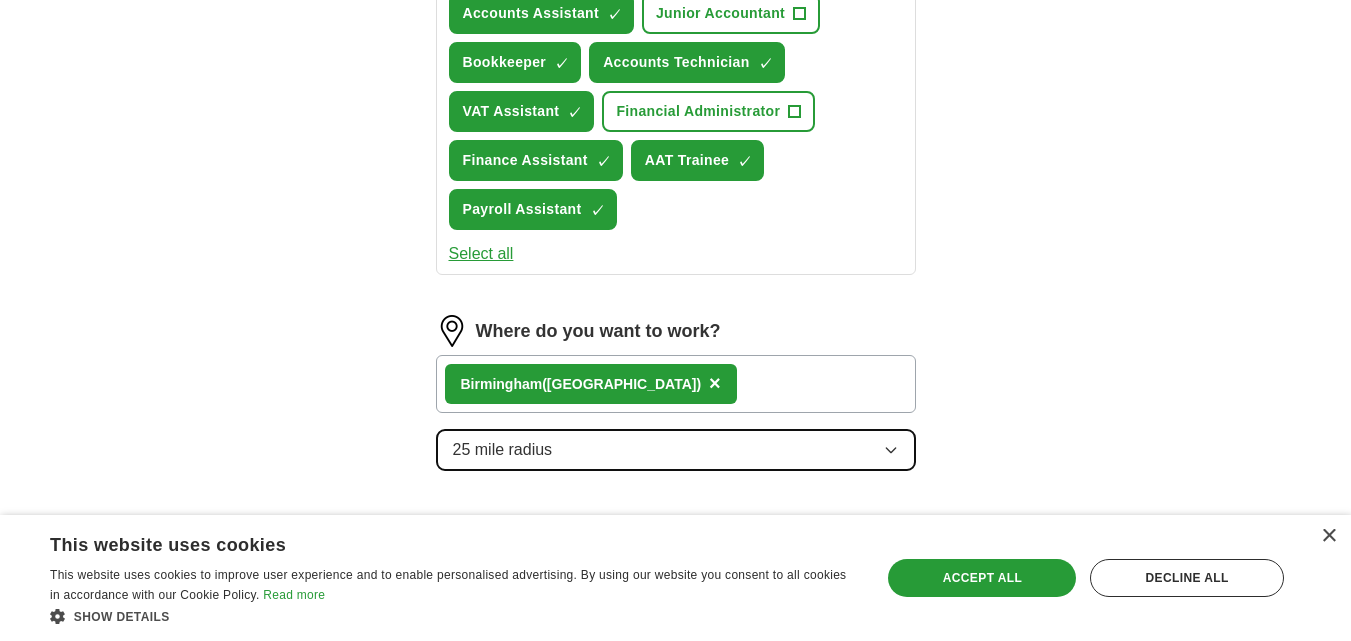 click on "25 mile radius" at bounding box center (676, 450) 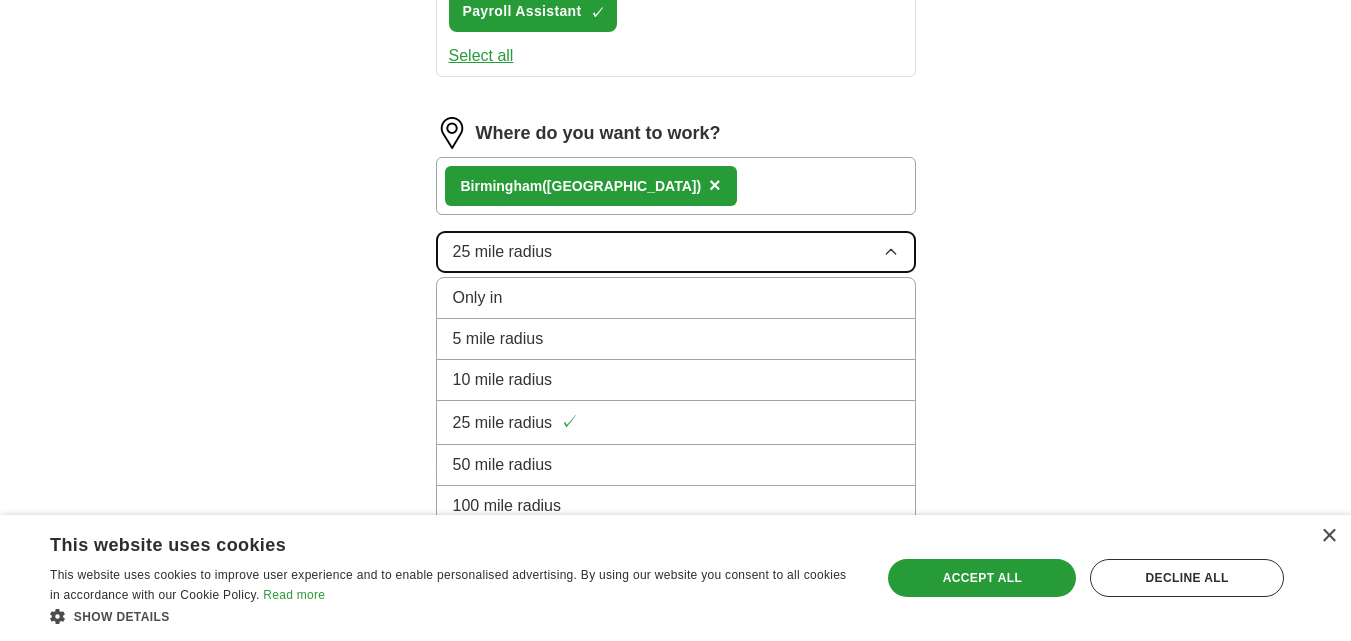 scroll, scrollTop: 661, scrollLeft: 0, axis: vertical 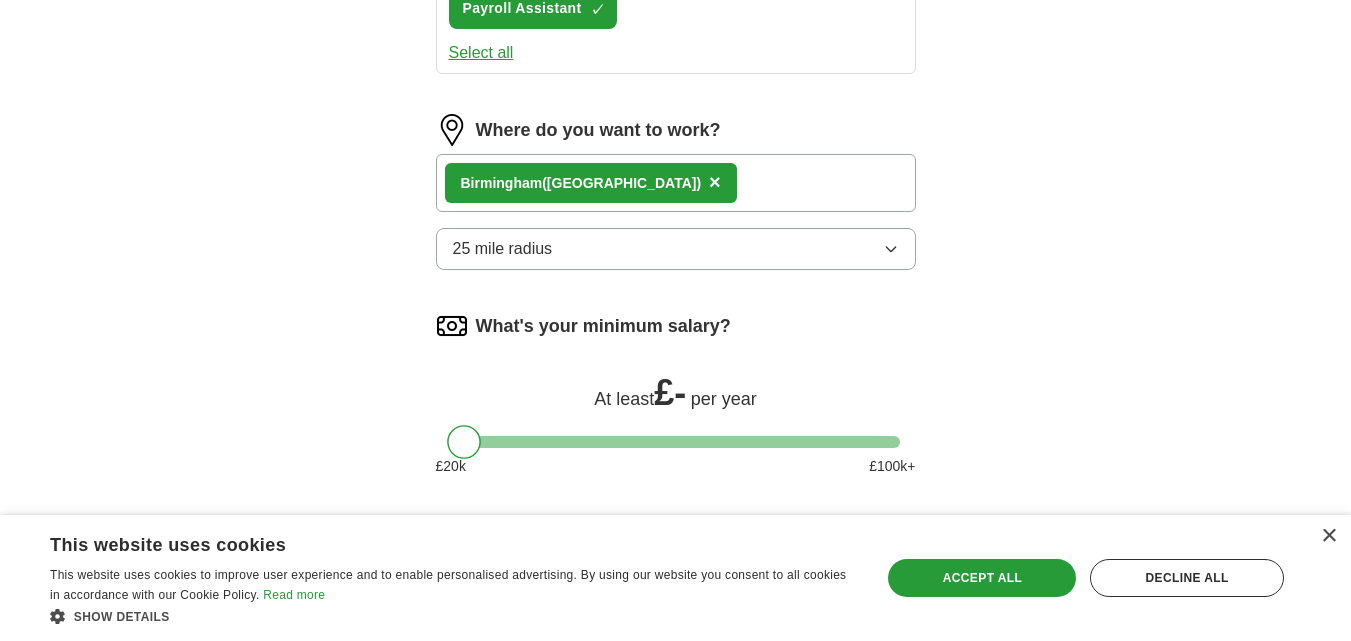 click on "Let  ApplyIQ  do the hard work of searching and applying for jobs. Just tell us what you're looking for, and we'll do the rest. What job are you looking for? Enter or select a minimum of 3 job titles (4-8 recommended) Trainee Accountant ✓ × Accounts Clerk + Accounts Assistant ✓ × Junior Accountant + Bookkeeper ✓ × Accounts Technician ✓ × VAT Assistant ✓ × Financial Administrator + Finance Assistant ✓ × AAT Trainee ✓ × Payroll Assistant ✓ × Select all Where do you want to work? Birmi ngham  ([GEOGRAPHIC_DATA]) × 25 mile radius What's your minimum salary? At least  £ -   per year £ 20 k £ 100 k+ Start applying for jobs By registering, you consent to us applying to suitable jobs for you" at bounding box center (676, 66) 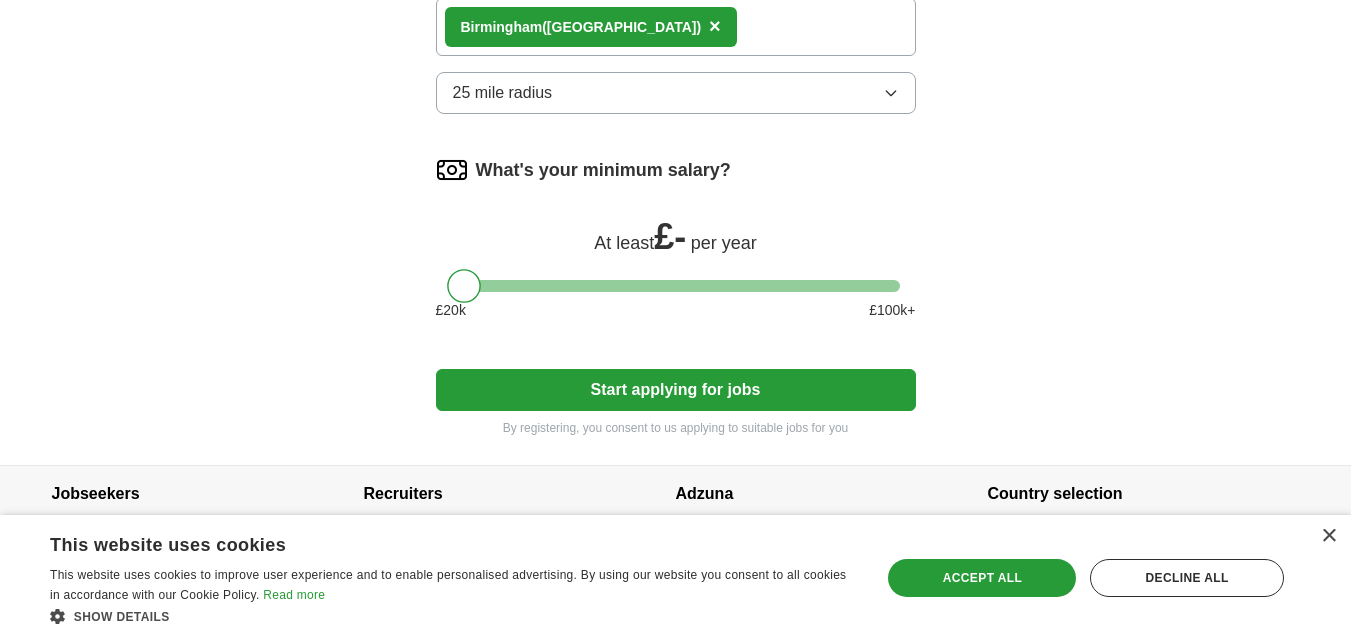 scroll, scrollTop: 823, scrollLeft: 0, axis: vertical 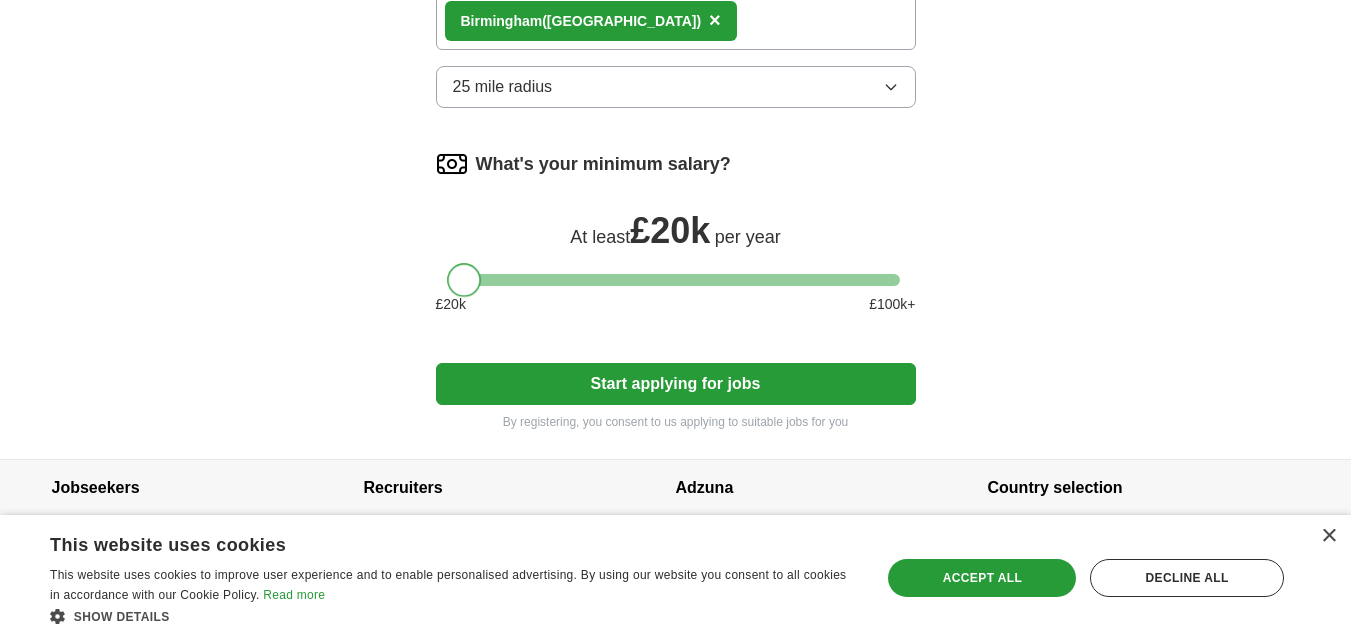 drag, startPoint x: 462, startPoint y: 278, endPoint x: 448, endPoint y: 279, distance: 14.035668 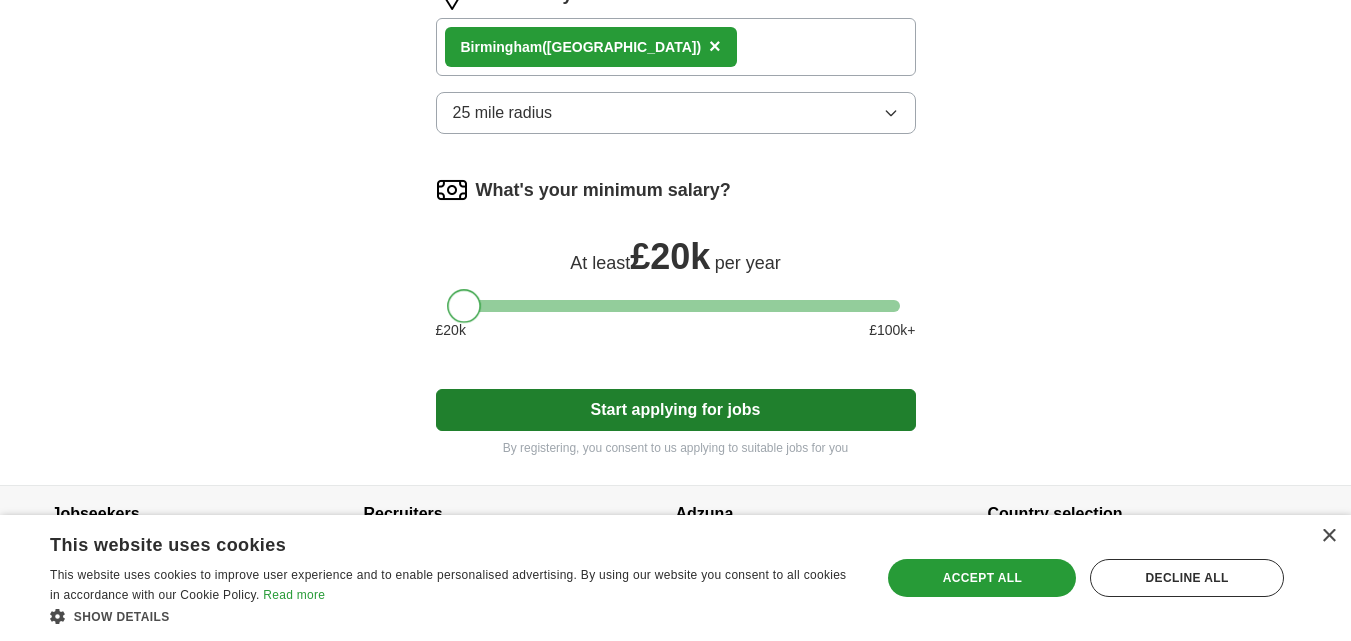 scroll, scrollTop: 798, scrollLeft: 0, axis: vertical 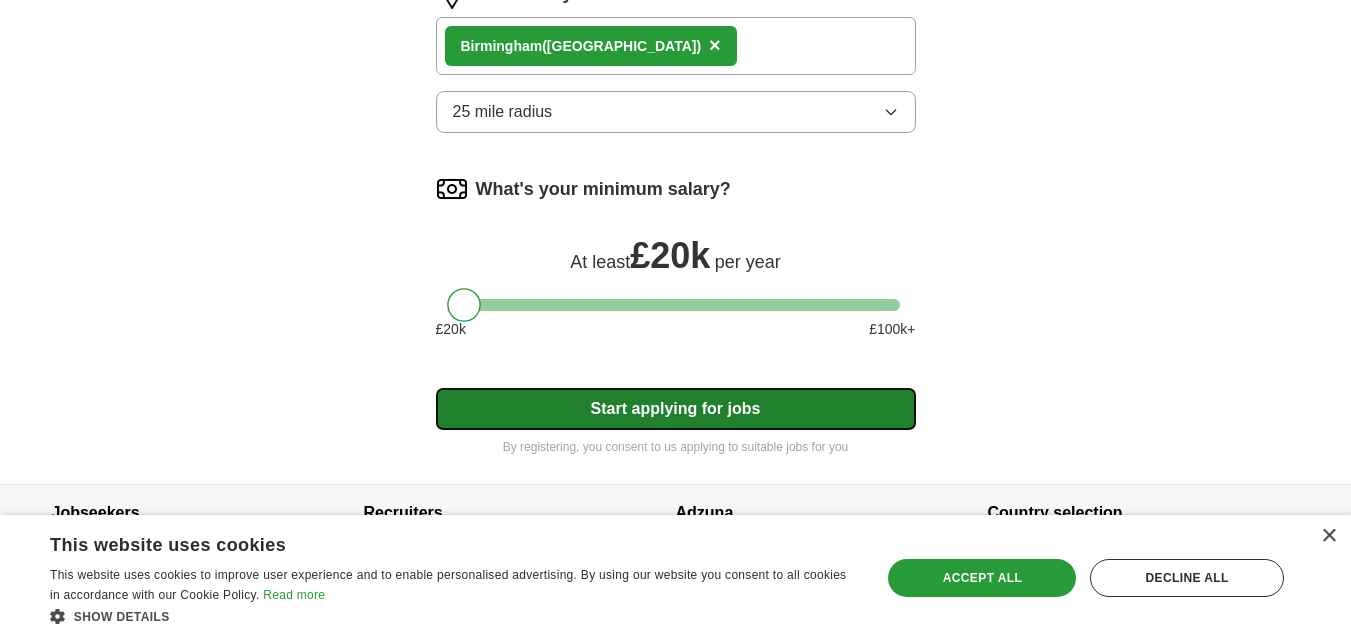 click on "Start applying for jobs" at bounding box center (676, 409) 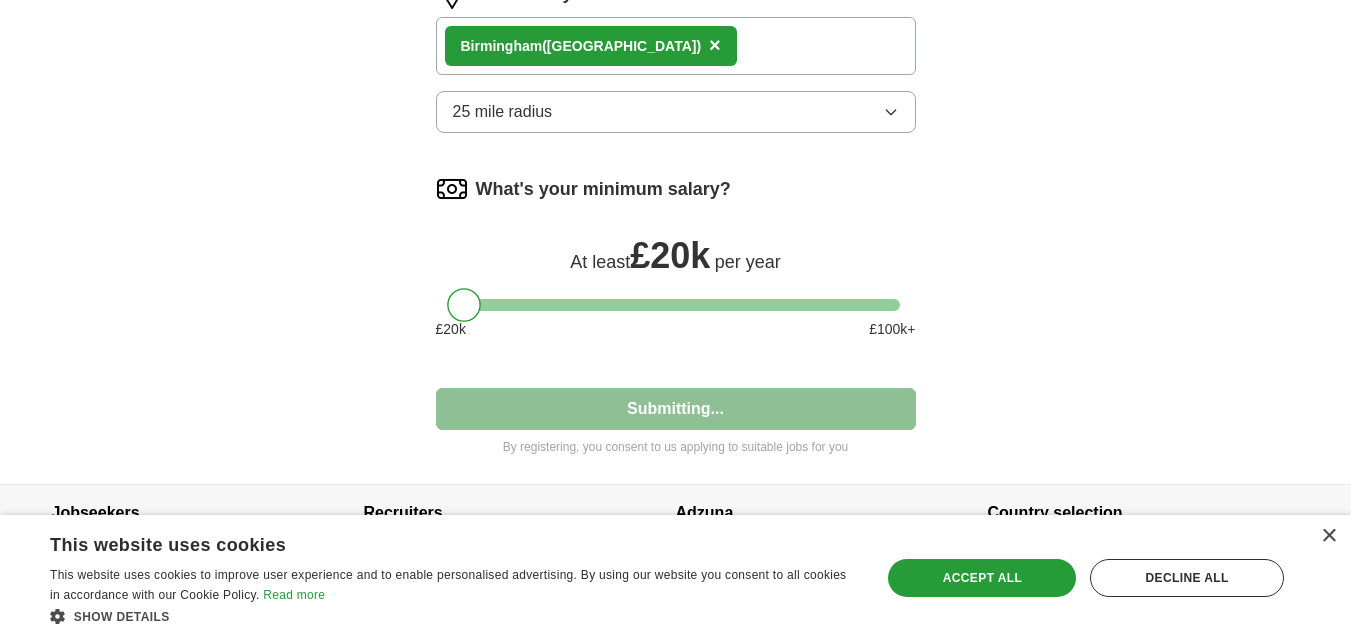 select on "**" 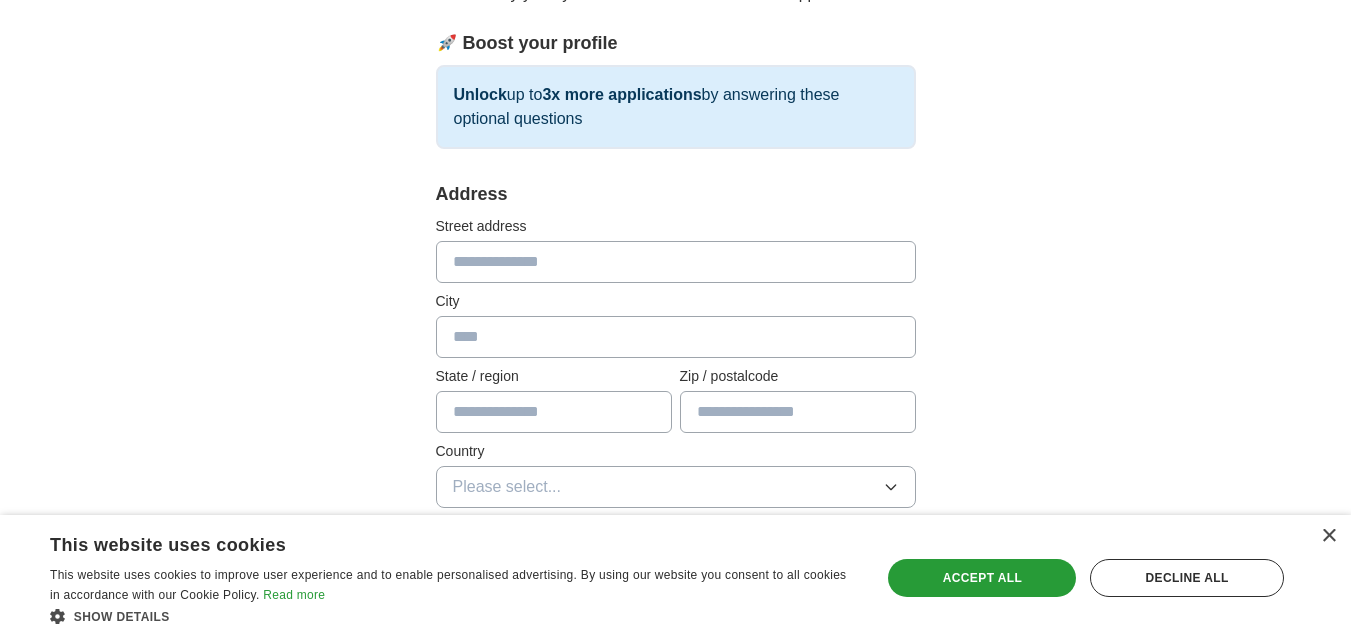 scroll, scrollTop: 271, scrollLeft: 0, axis: vertical 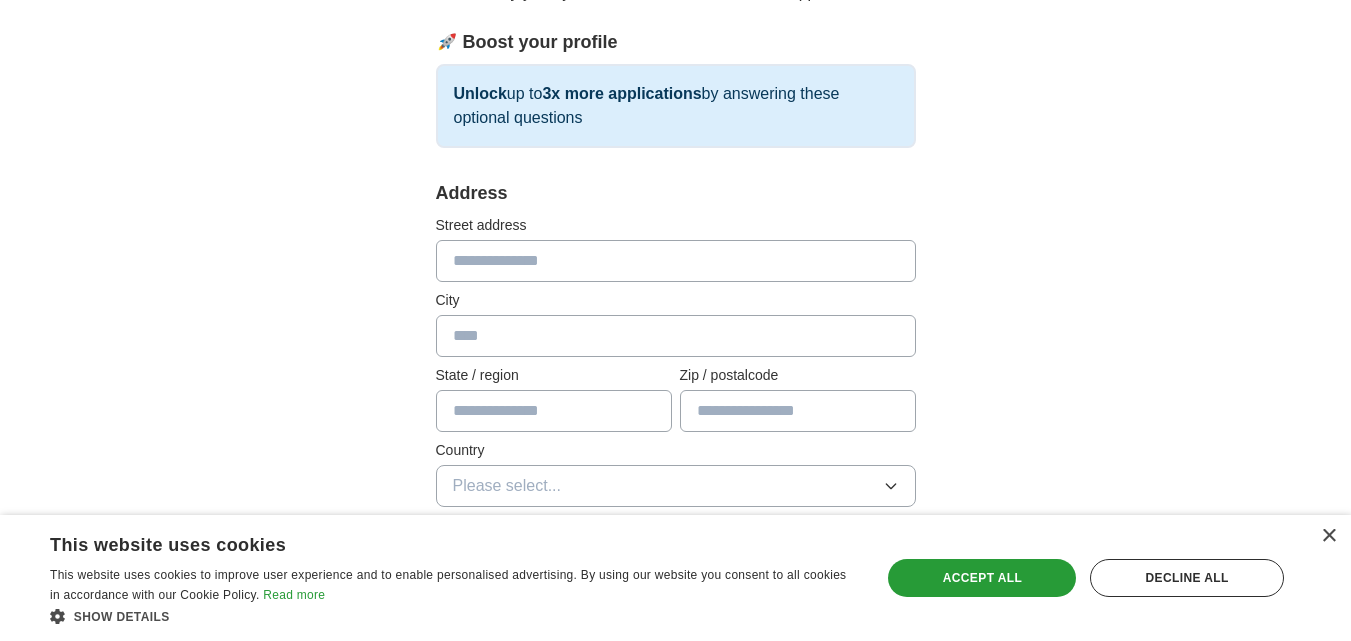 click at bounding box center [676, 261] 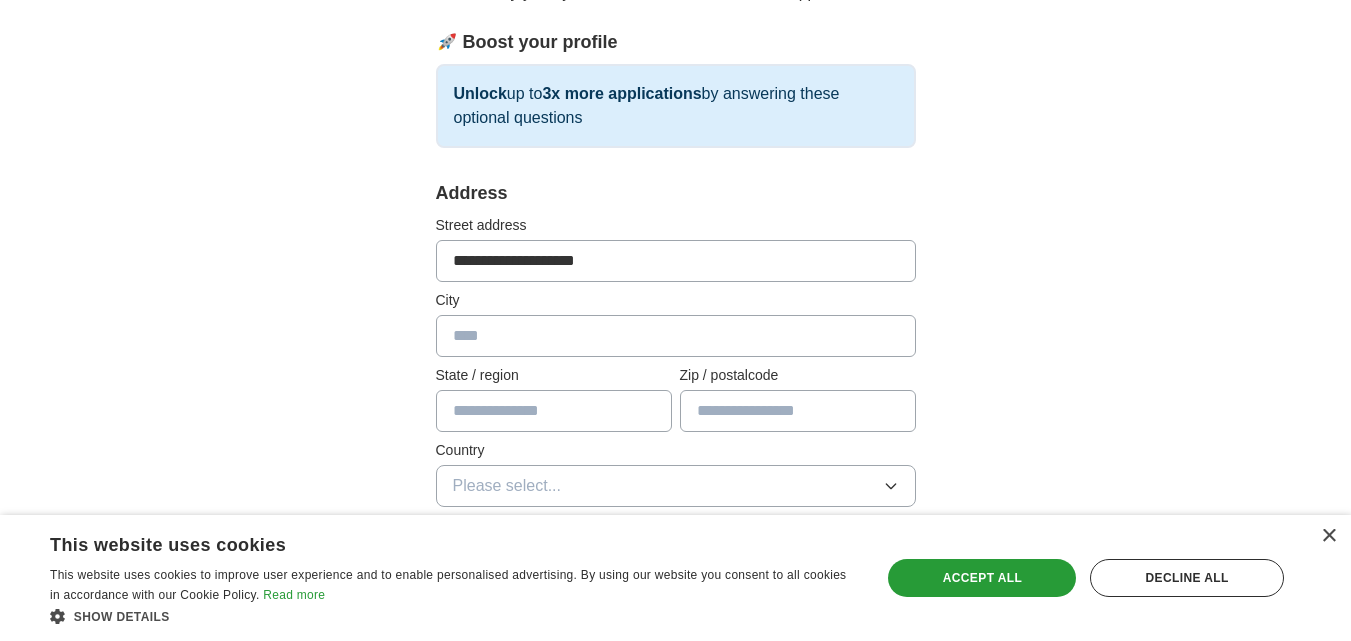 click on "**********" at bounding box center (676, 261) 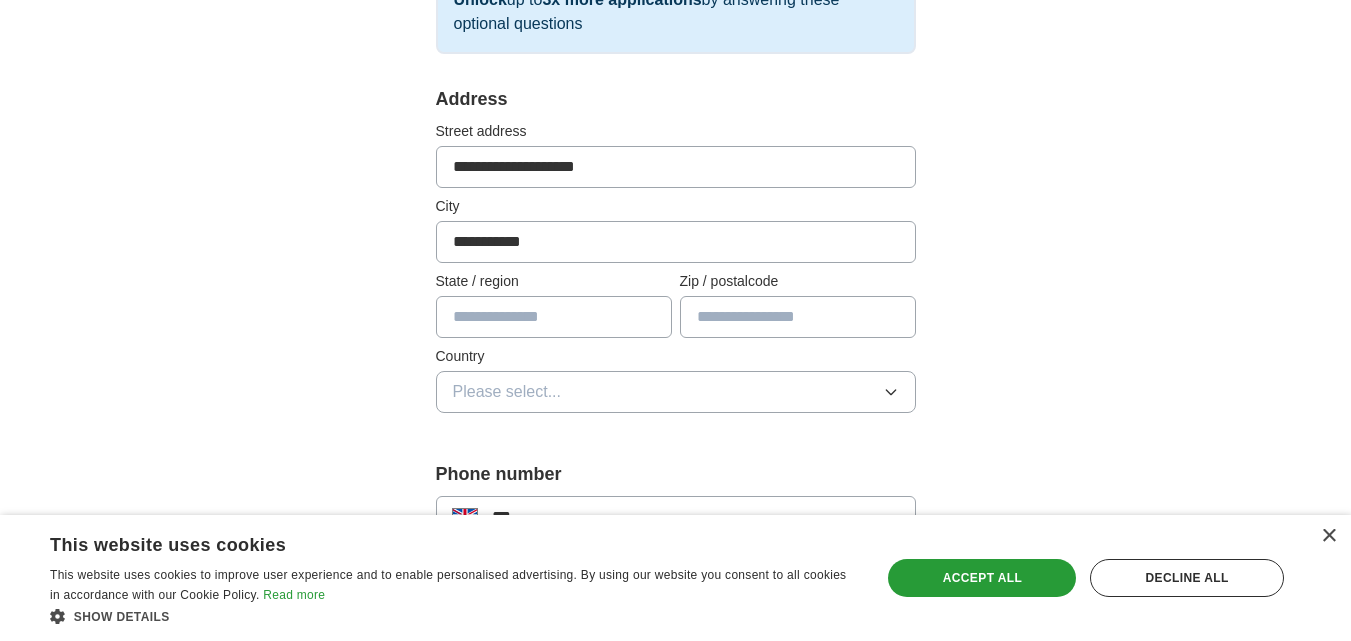 scroll, scrollTop: 367, scrollLeft: 0, axis: vertical 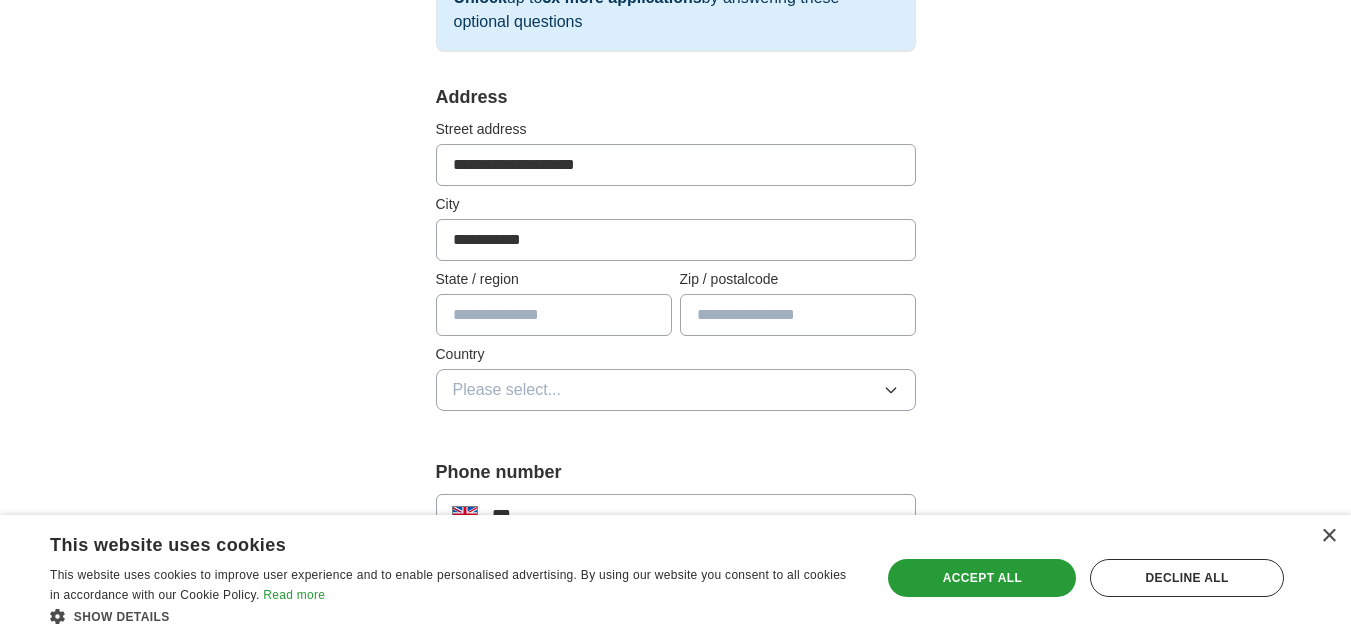type on "**********" 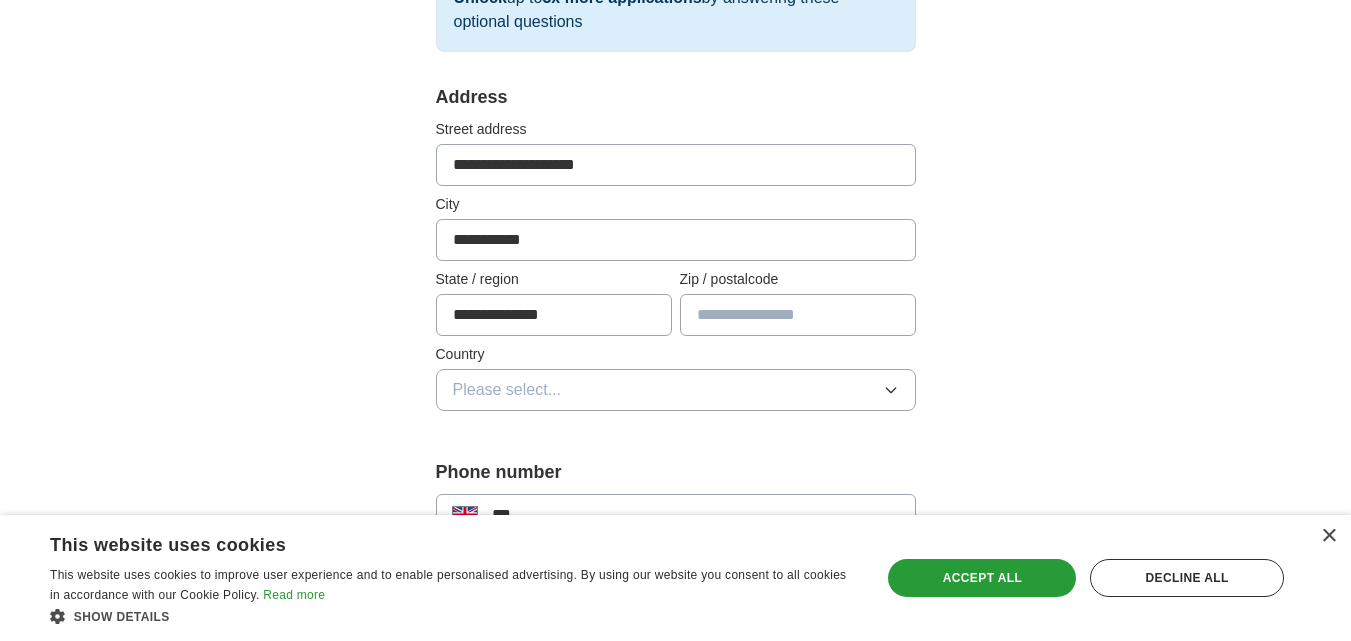 type on "**********" 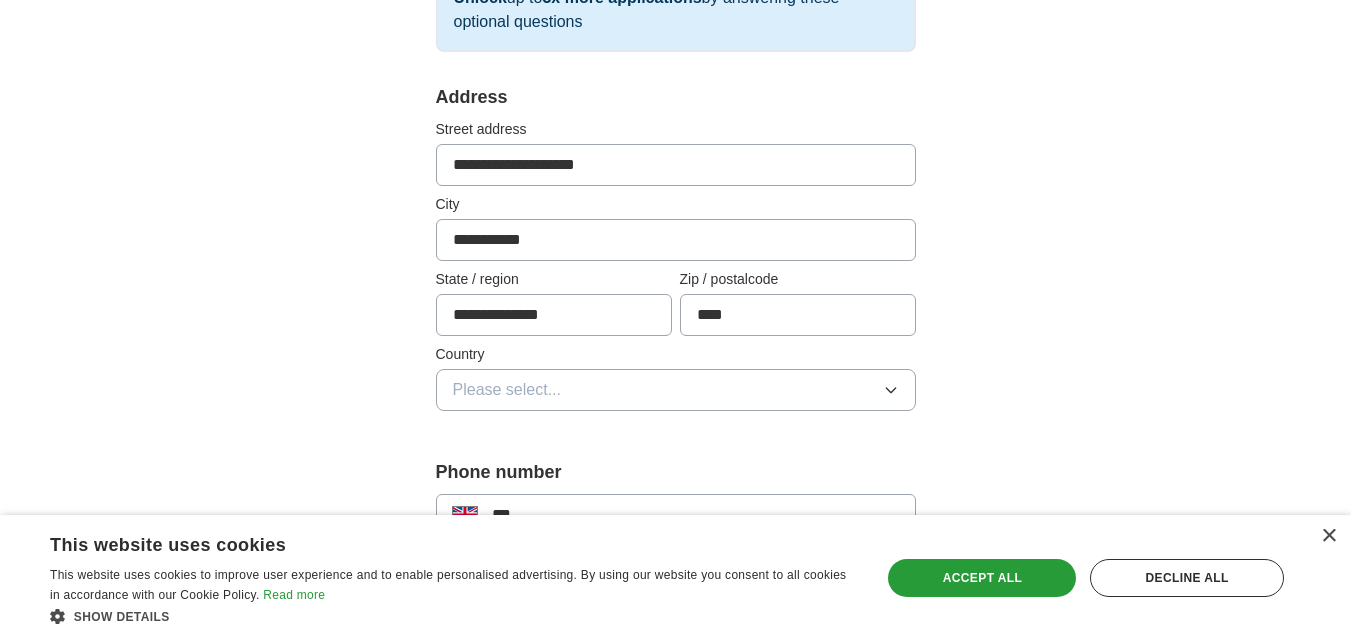 type on "***" 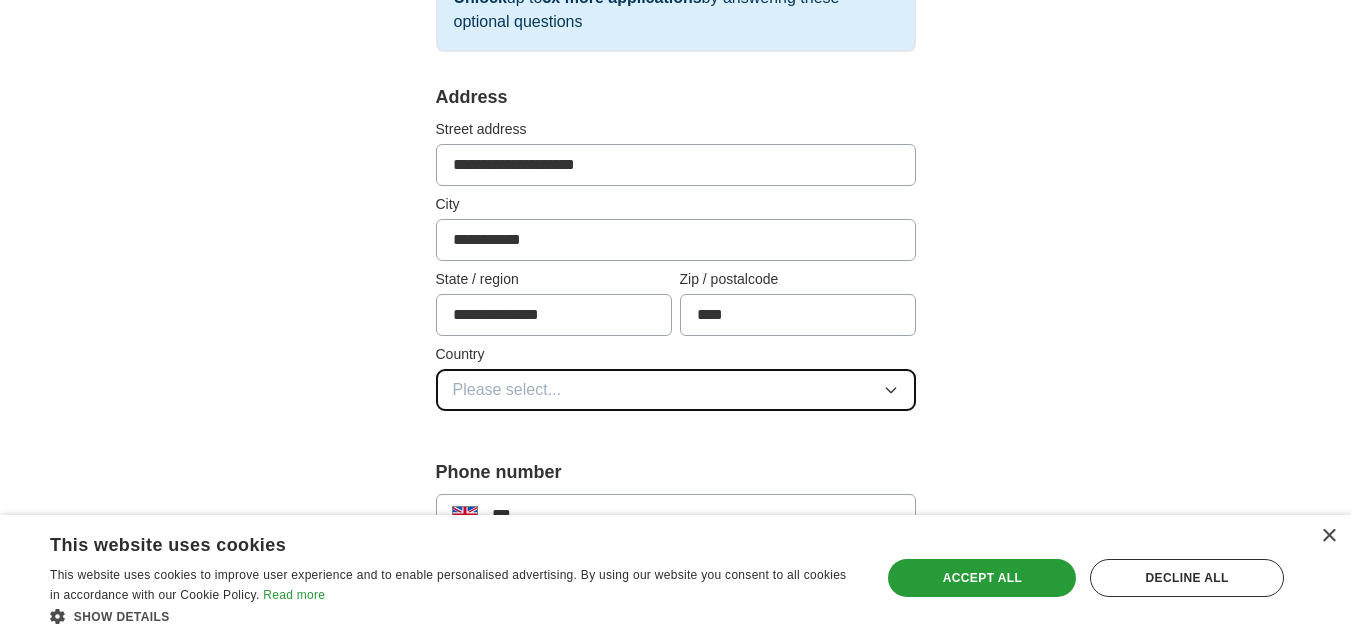 click on "Please select..." at bounding box center [676, 390] 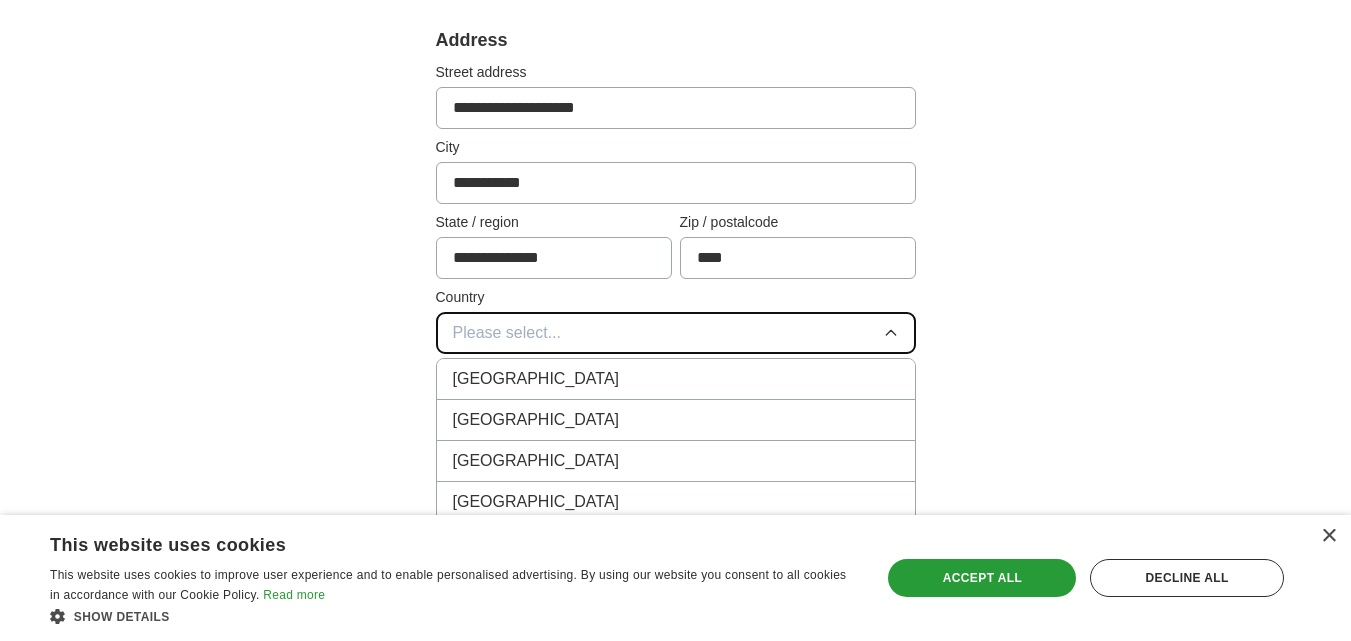 scroll, scrollTop: 433, scrollLeft: 0, axis: vertical 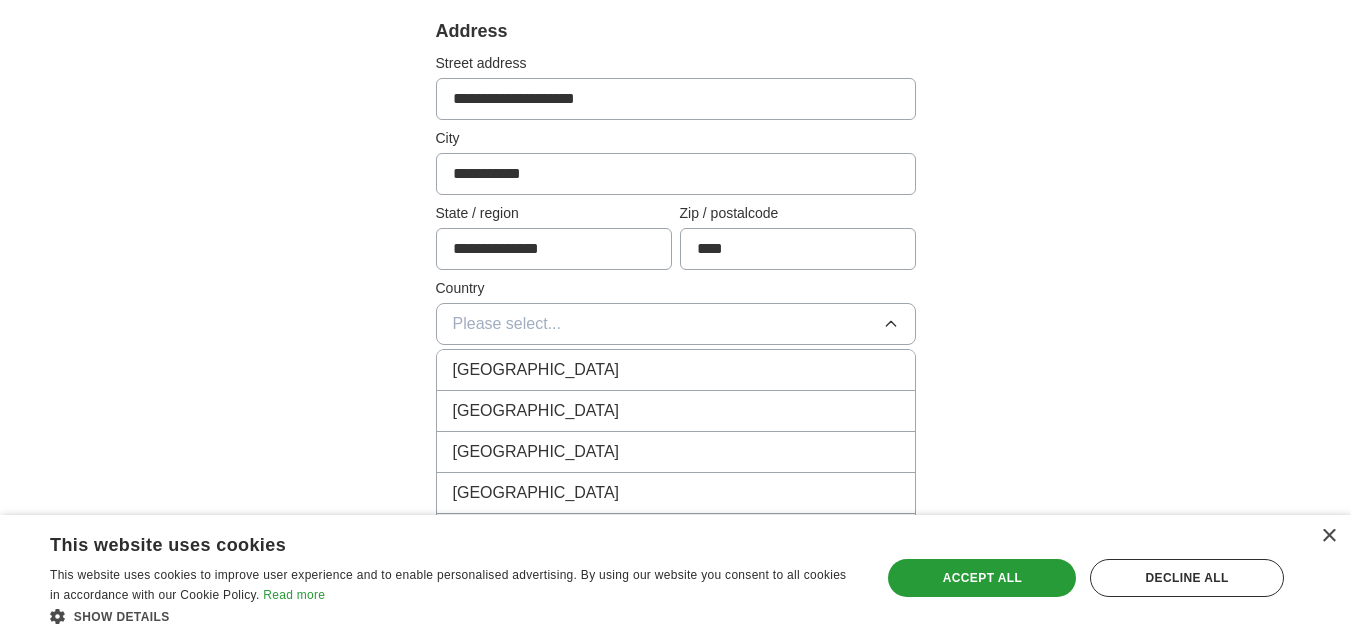 click on "[GEOGRAPHIC_DATA]" at bounding box center [676, 370] 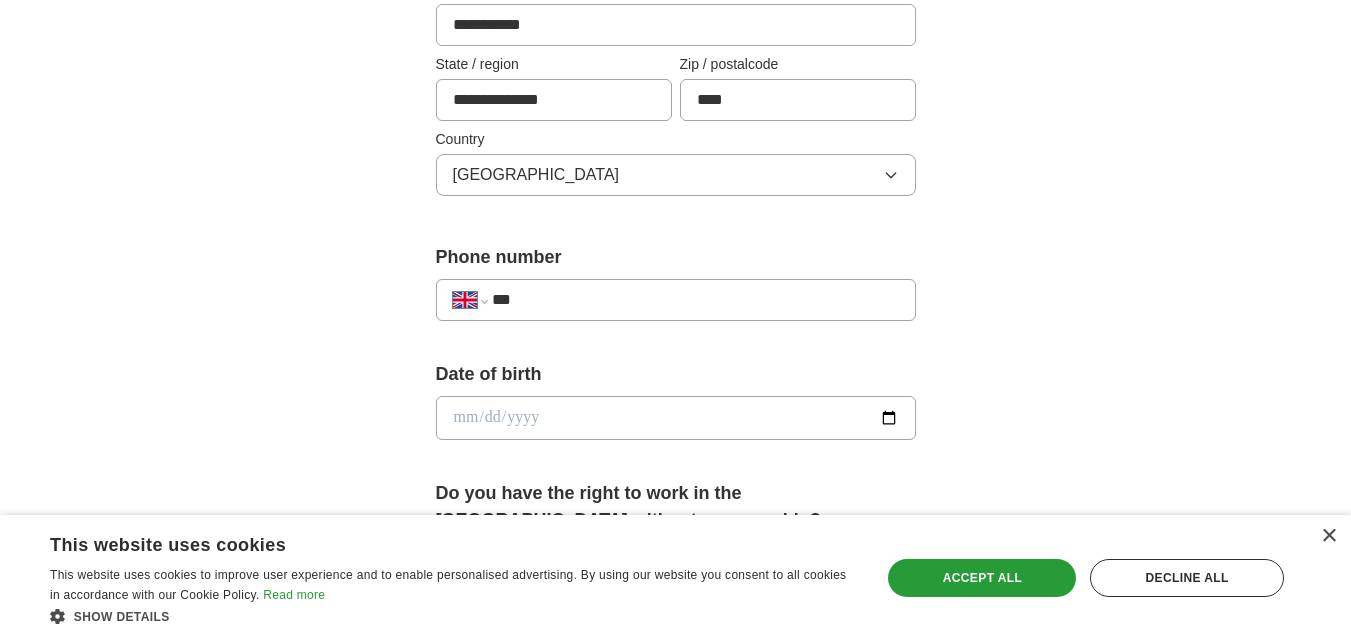 scroll, scrollTop: 583, scrollLeft: 0, axis: vertical 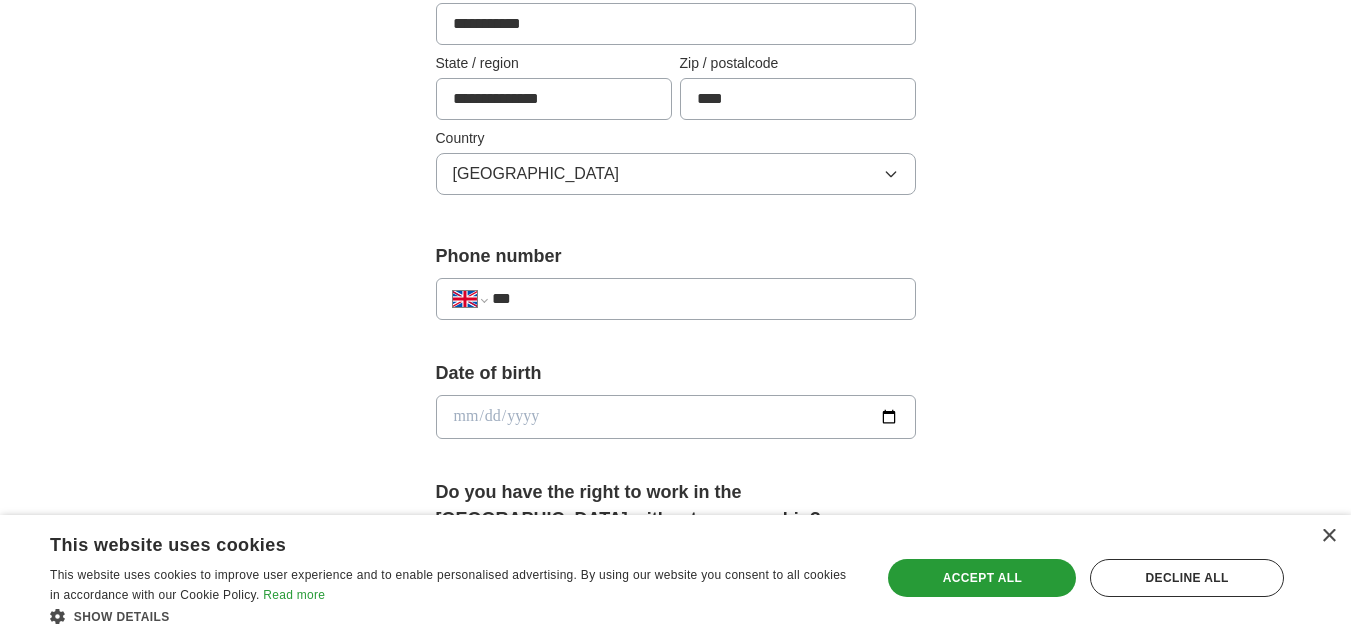 click on "***" at bounding box center (695, 299) 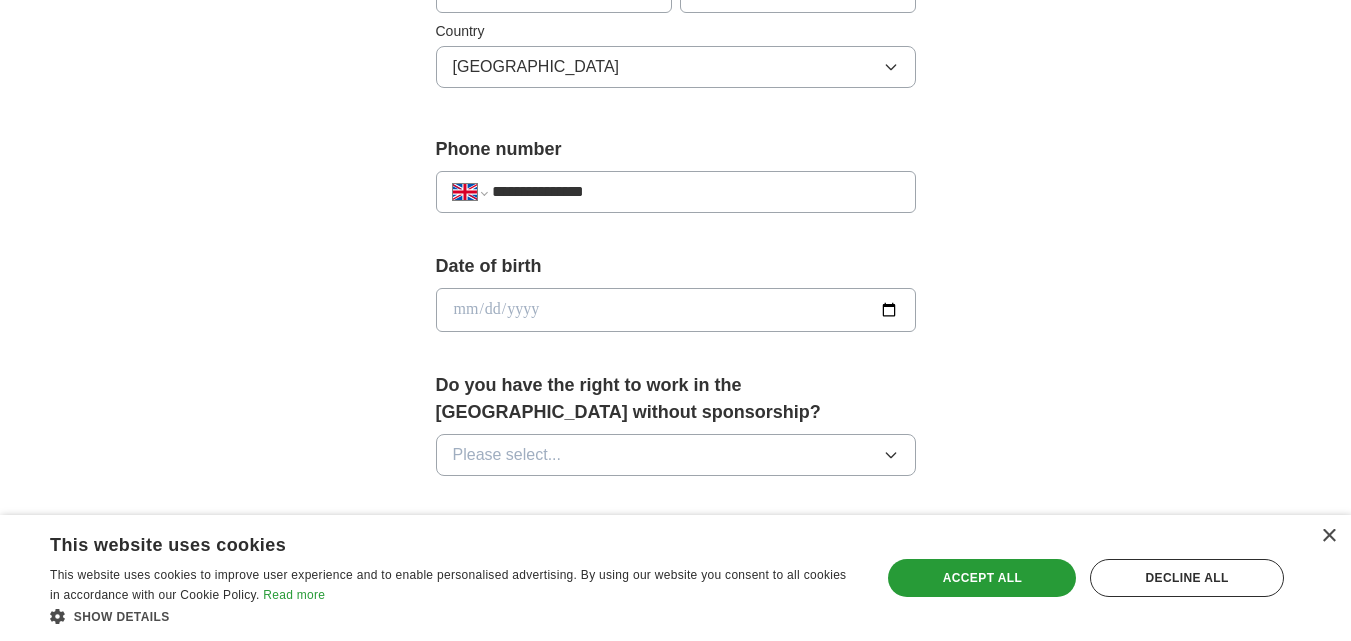 scroll, scrollTop: 696, scrollLeft: 0, axis: vertical 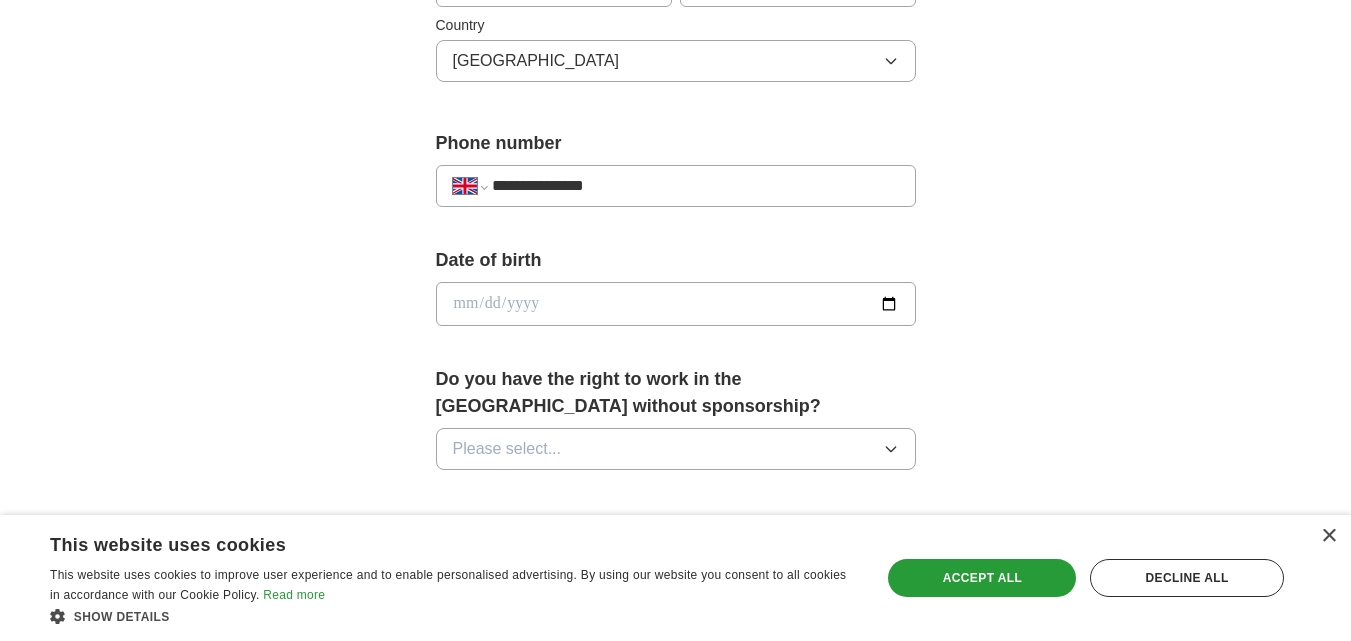 type on "**********" 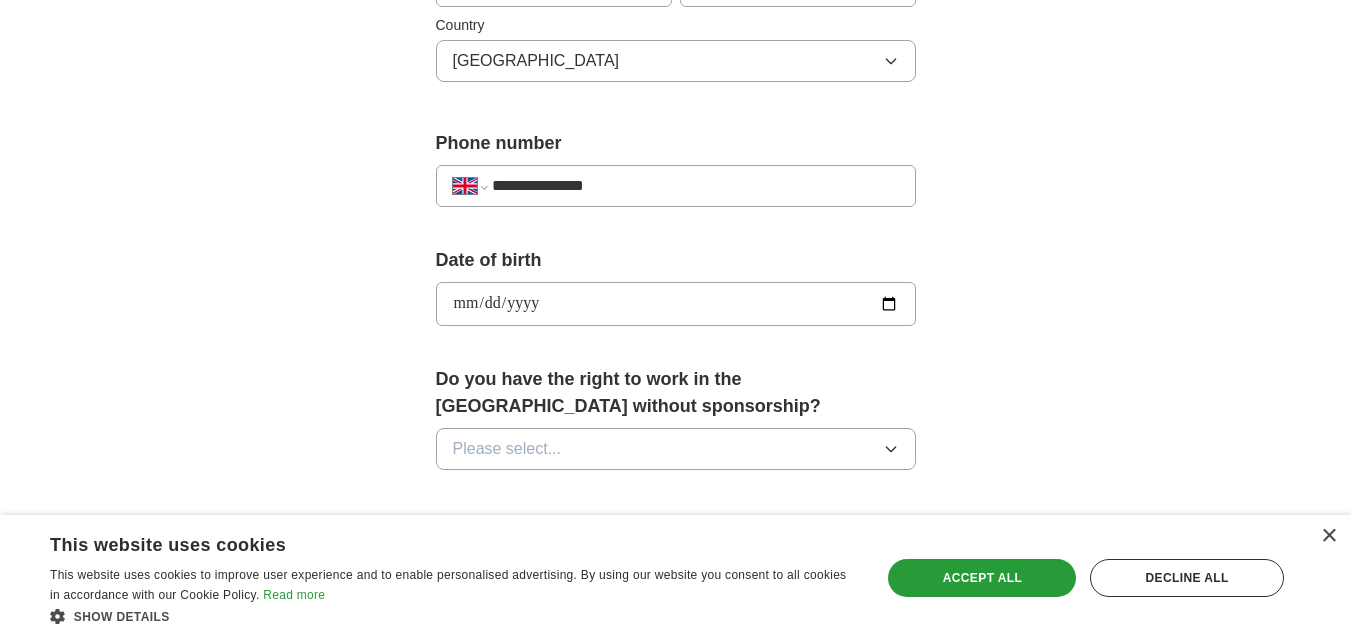 type on "**********" 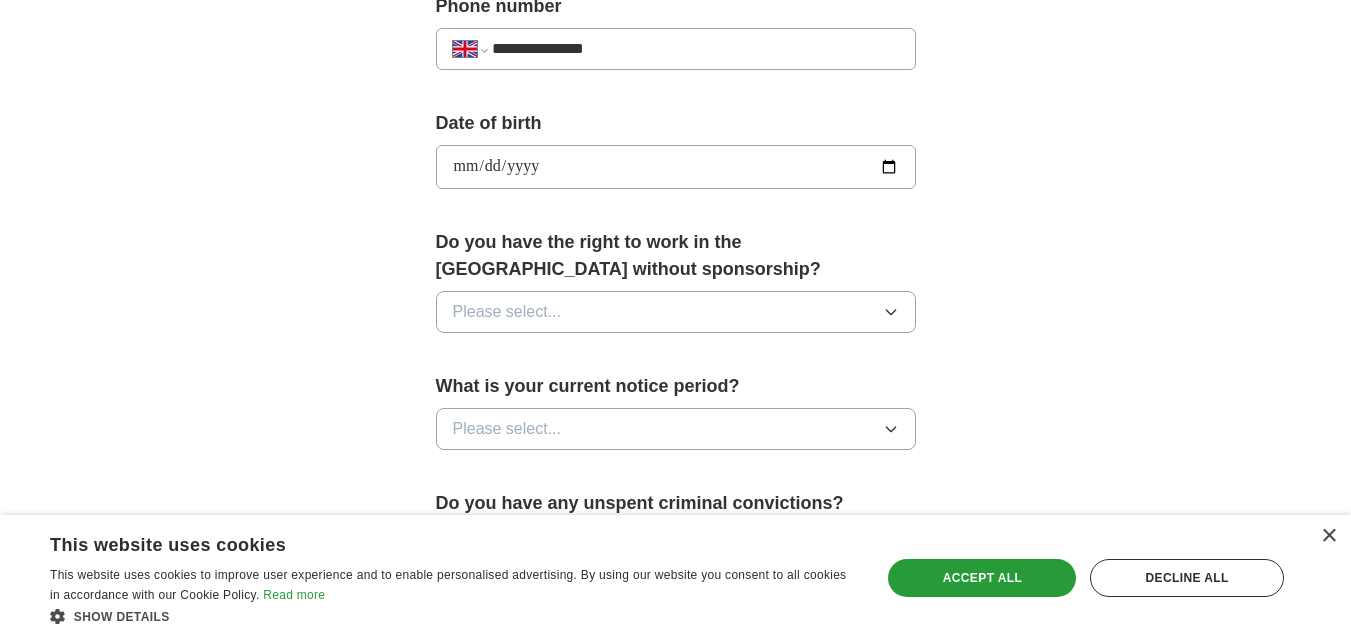 scroll, scrollTop: 837, scrollLeft: 0, axis: vertical 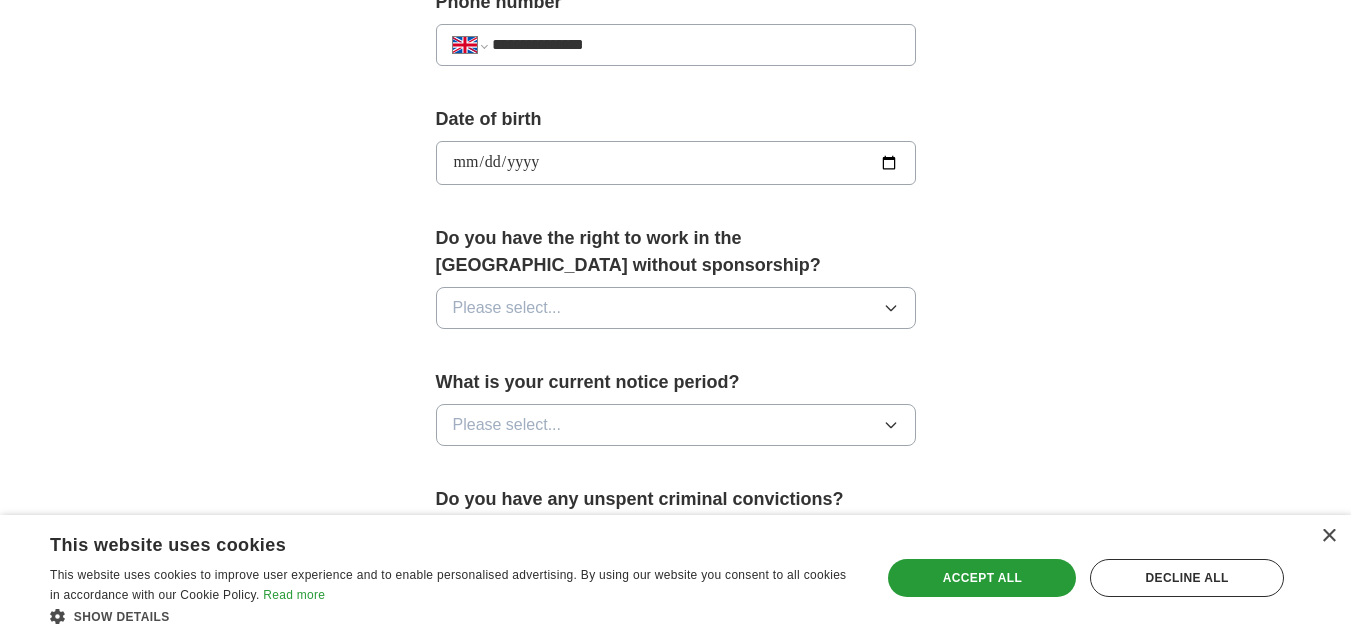 click on "Do you have the right to work in the [GEOGRAPHIC_DATA] without sponsorship? Please select..." at bounding box center (676, 285) 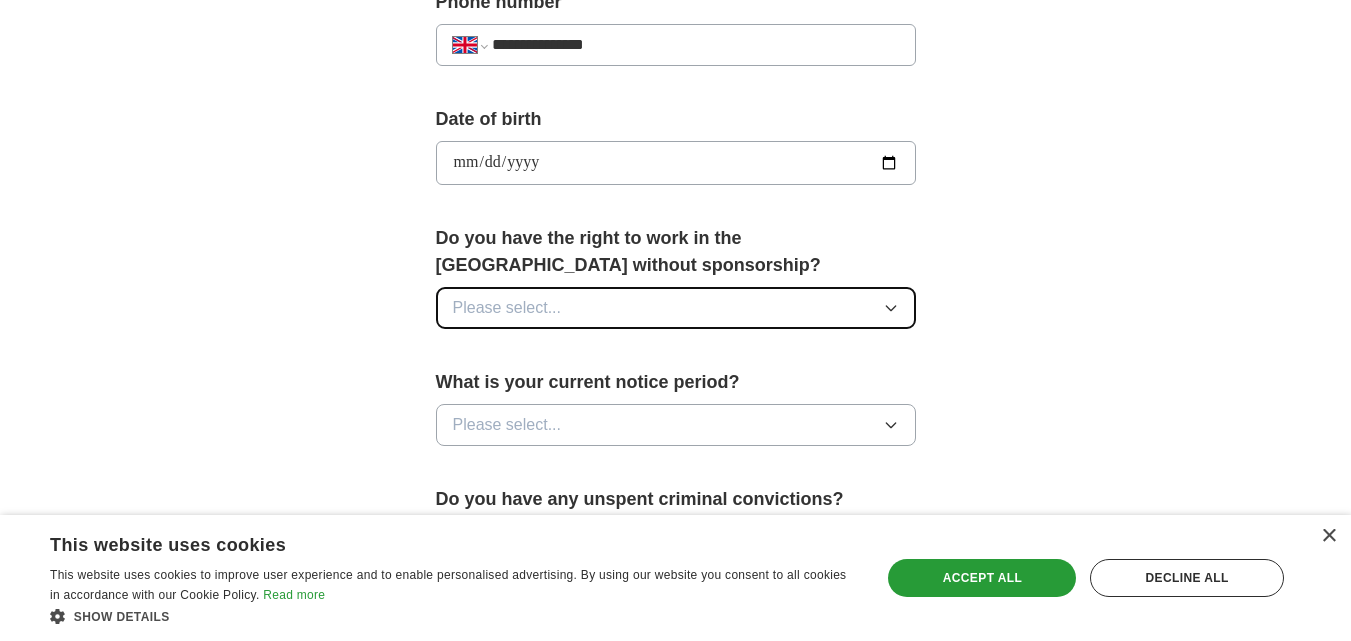 click on "Please select..." at bounding box center (676, 308) 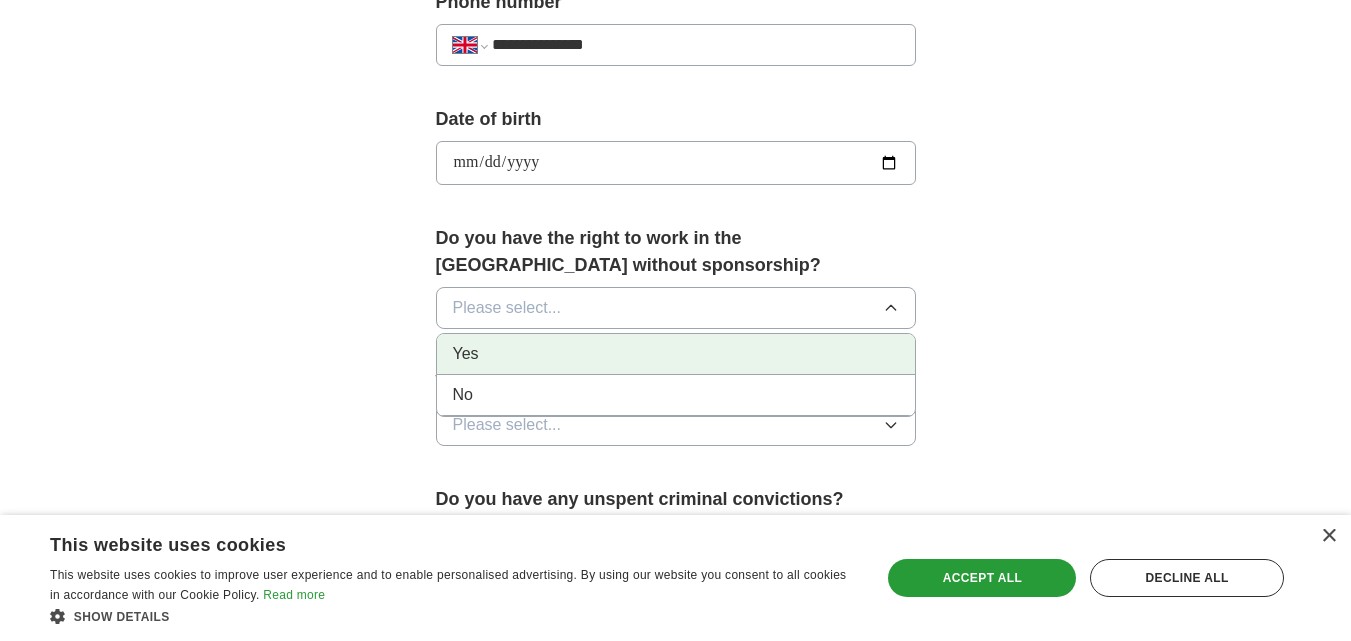 click on "Yes" at bounding box center [676, 354] 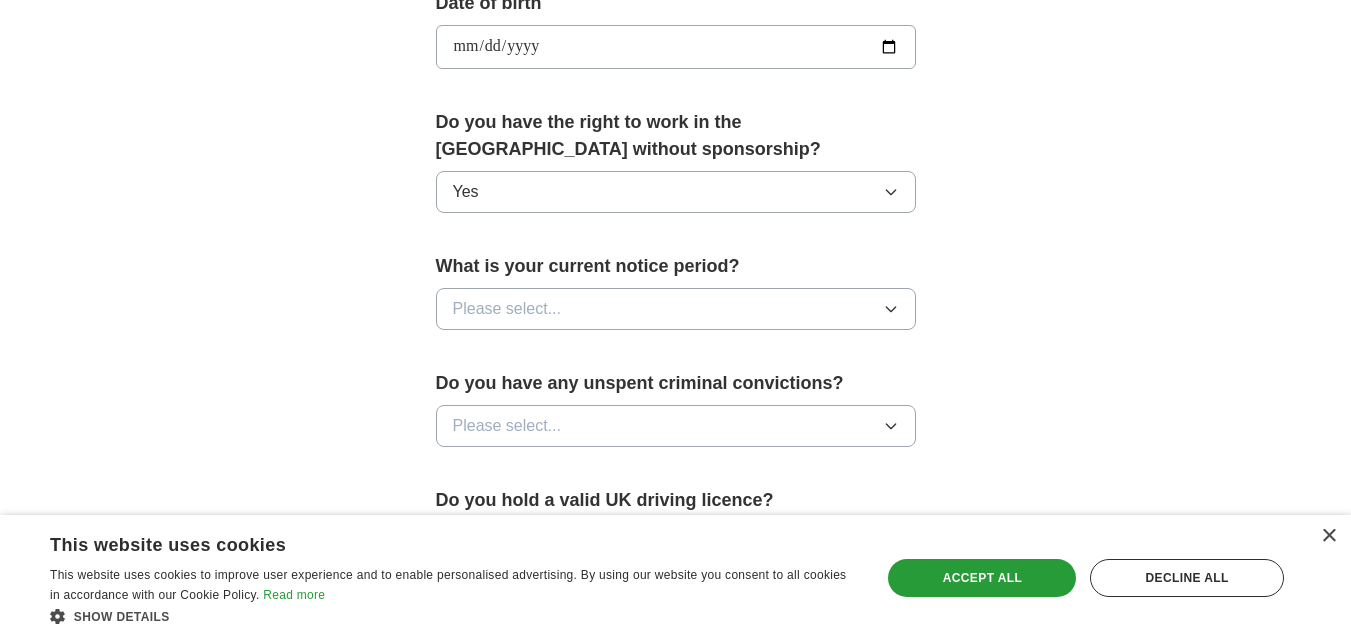 scroll, scrollTop: 961, scrollLeft: 0, axis: vertical 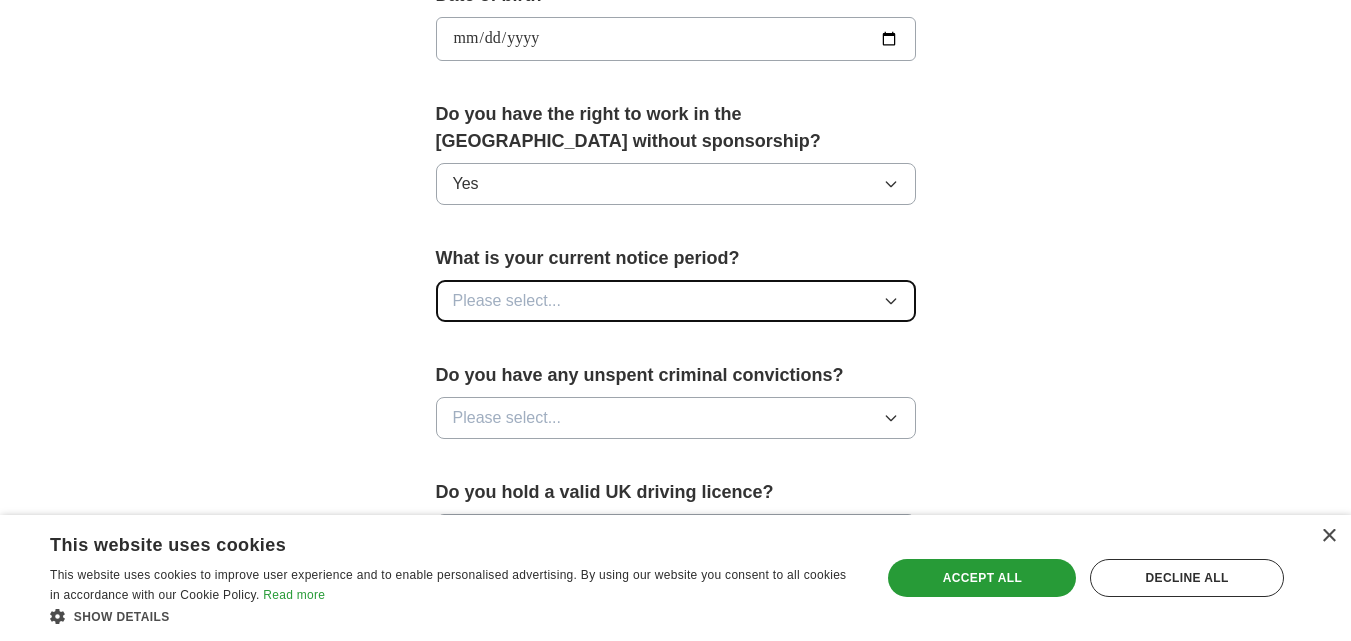 click on "Please select..." at bounding box center [676, 301] 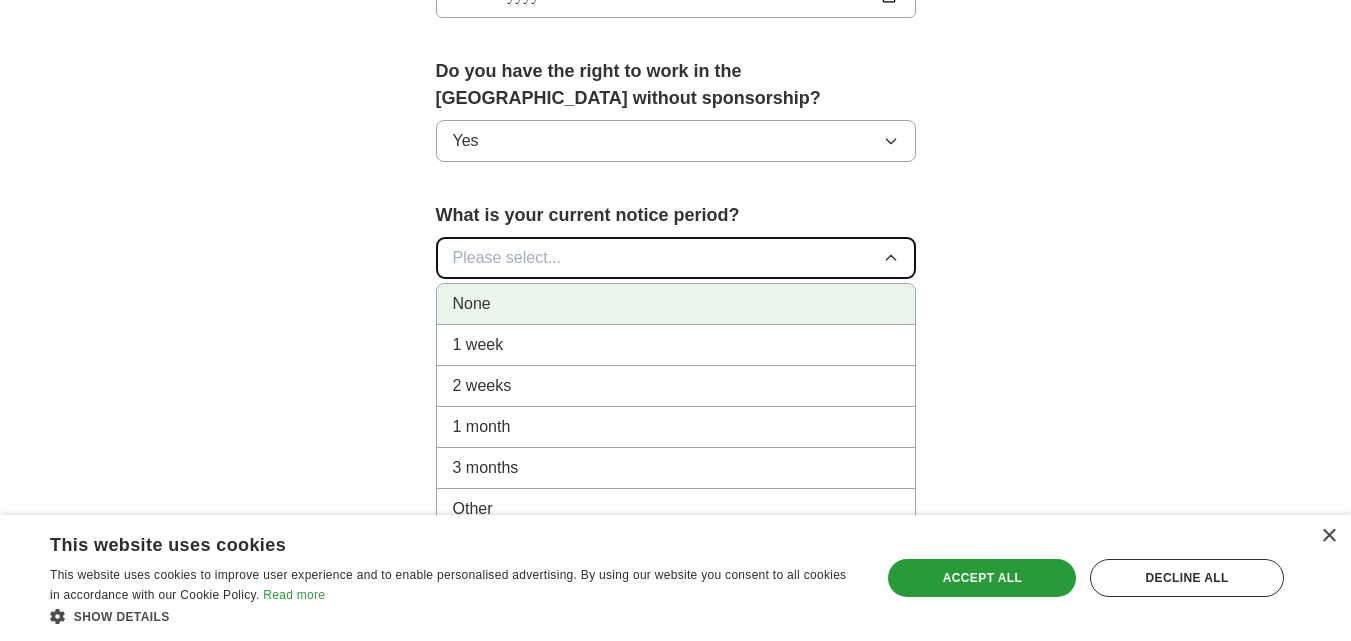 scroll, scrollTop: 1005, scrollLeft: 0, axis: vertical 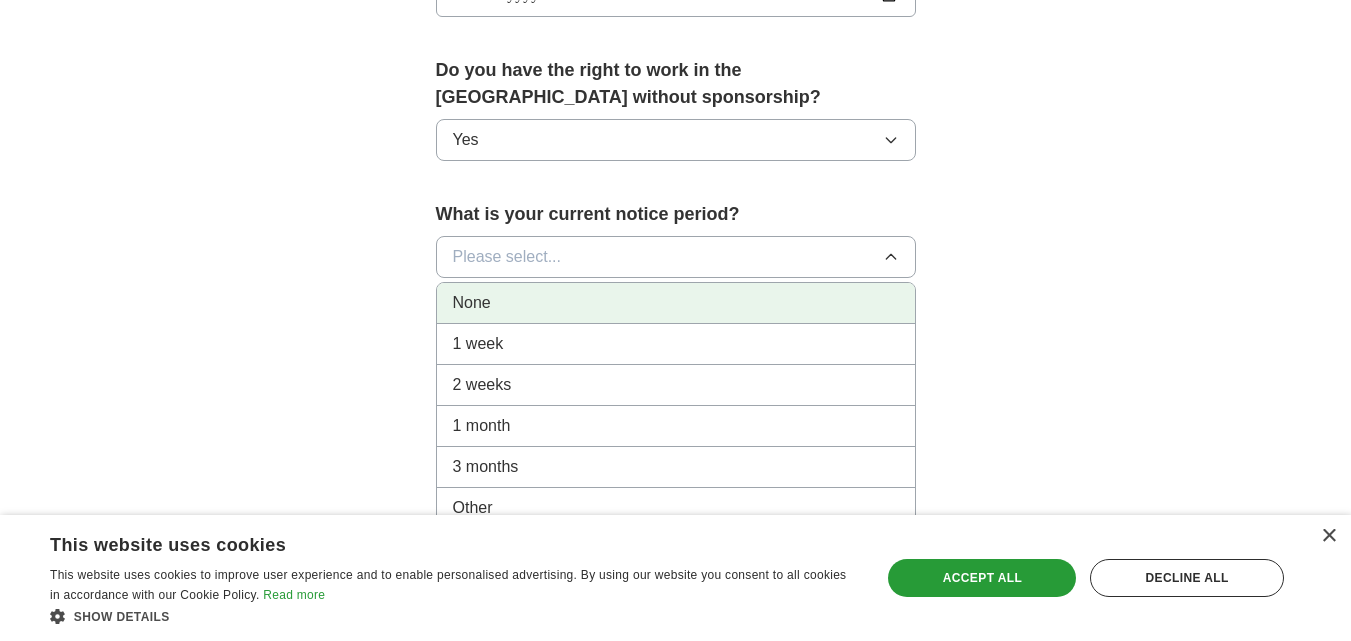 click on "1 week" at bounding box center [676, 344] 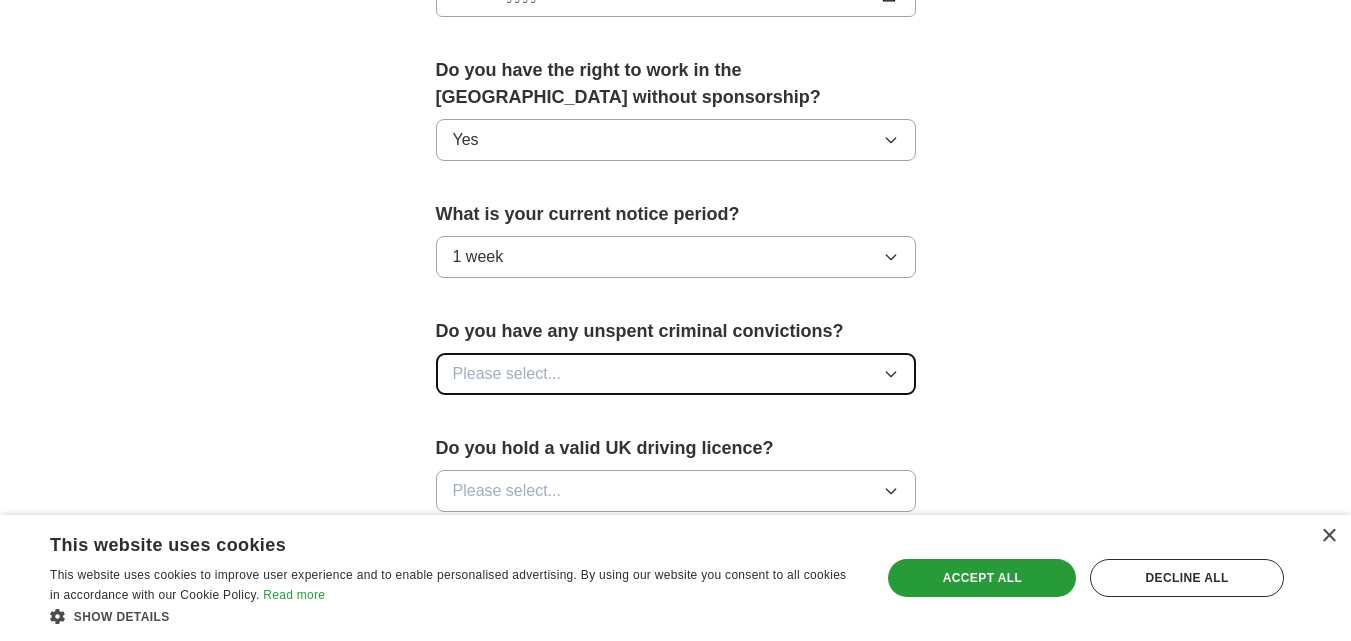 click on "Please select..." at bounding box center (676, 374) 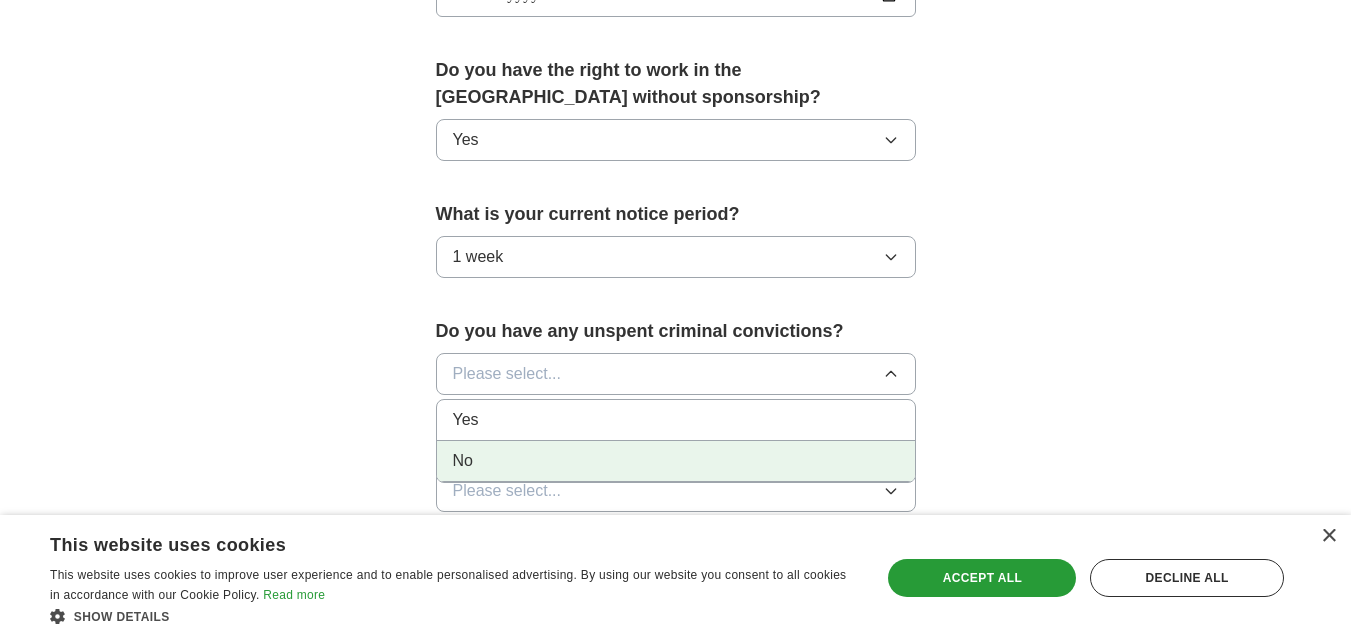 click on "No" at bounding box center (676, 461) 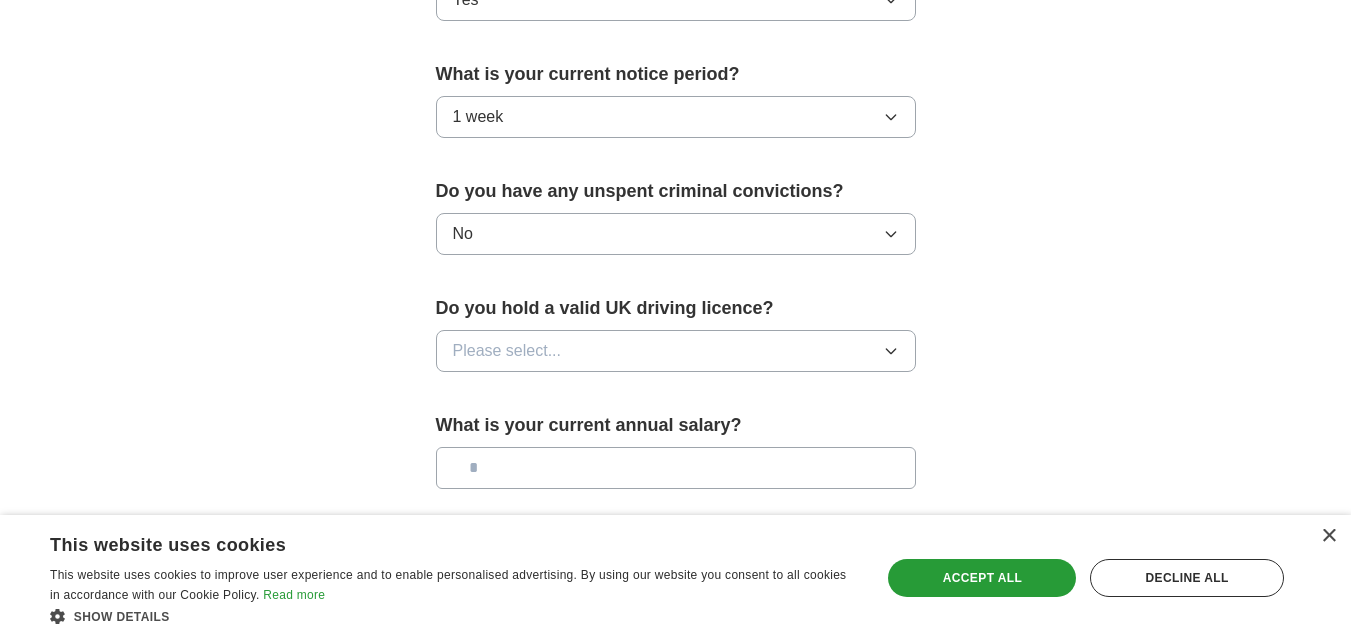 scroll, scrollTop: 1151, scrollLeft: 0, axis: vertical 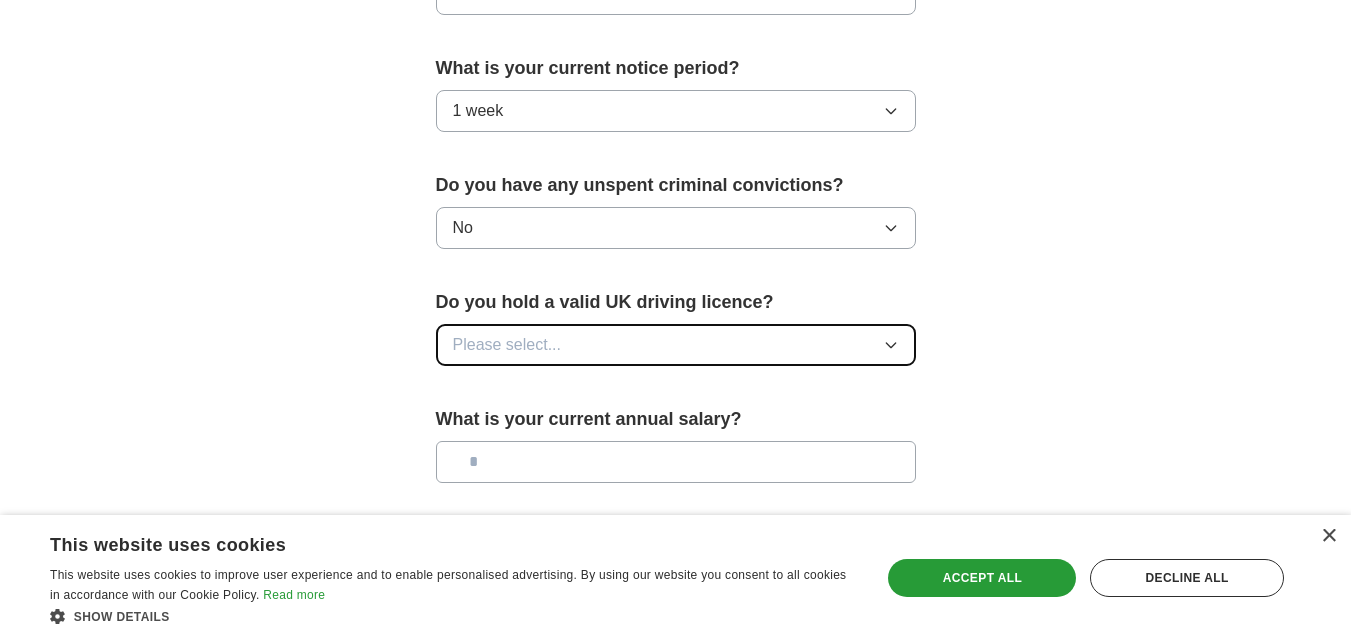click on "Please select..." at bounding box center [507, 345] 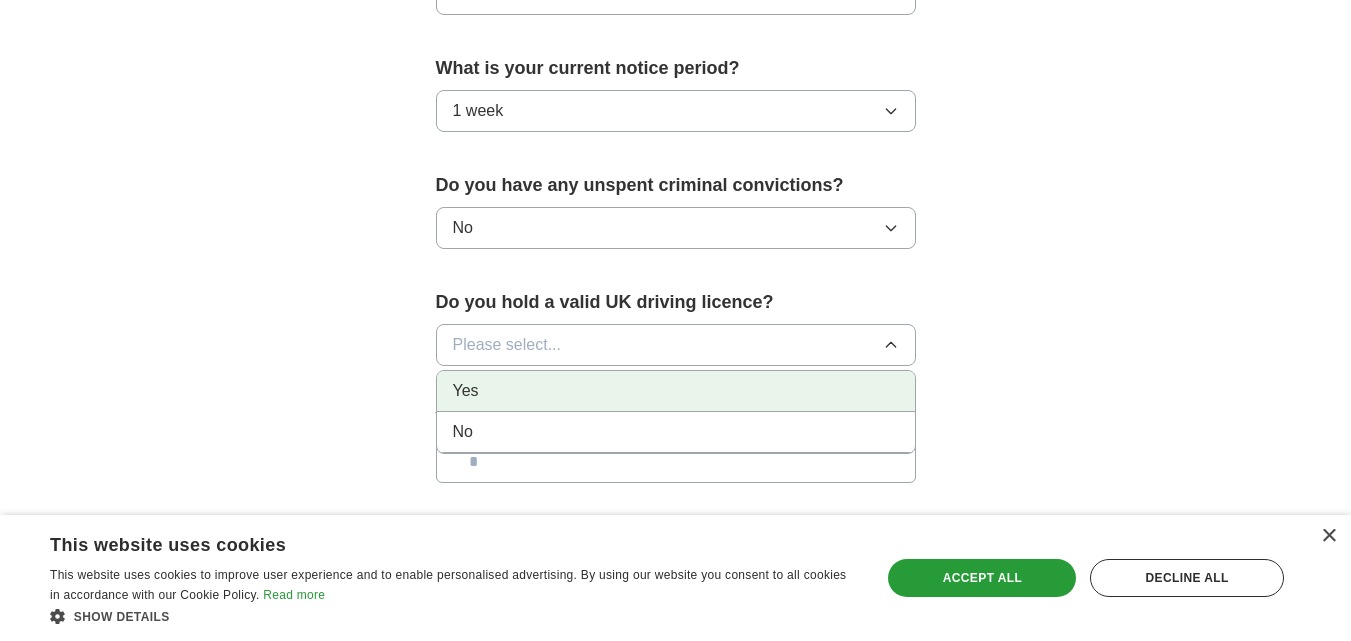 click on "Yes" at bounding box center (676, 391) 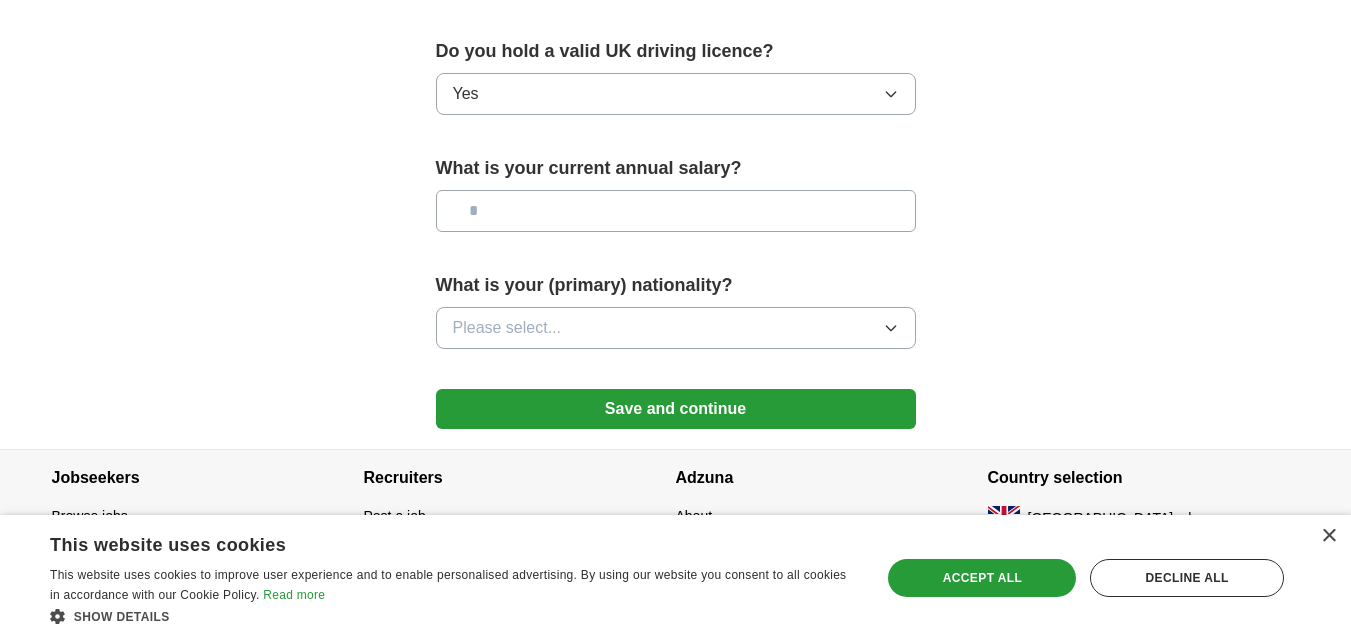 scroll, scrollTop: 1412, scrollLeft: 0, axis: vertical 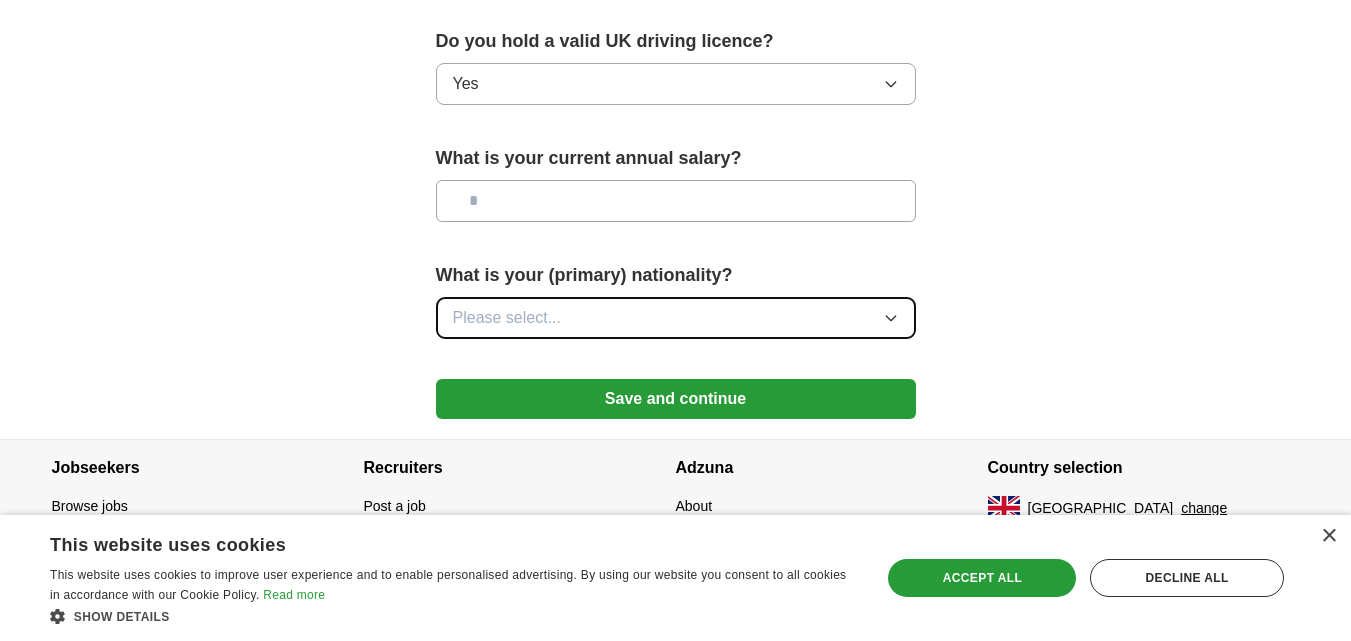 click on "Please select..." at bounding box center [676, 318] 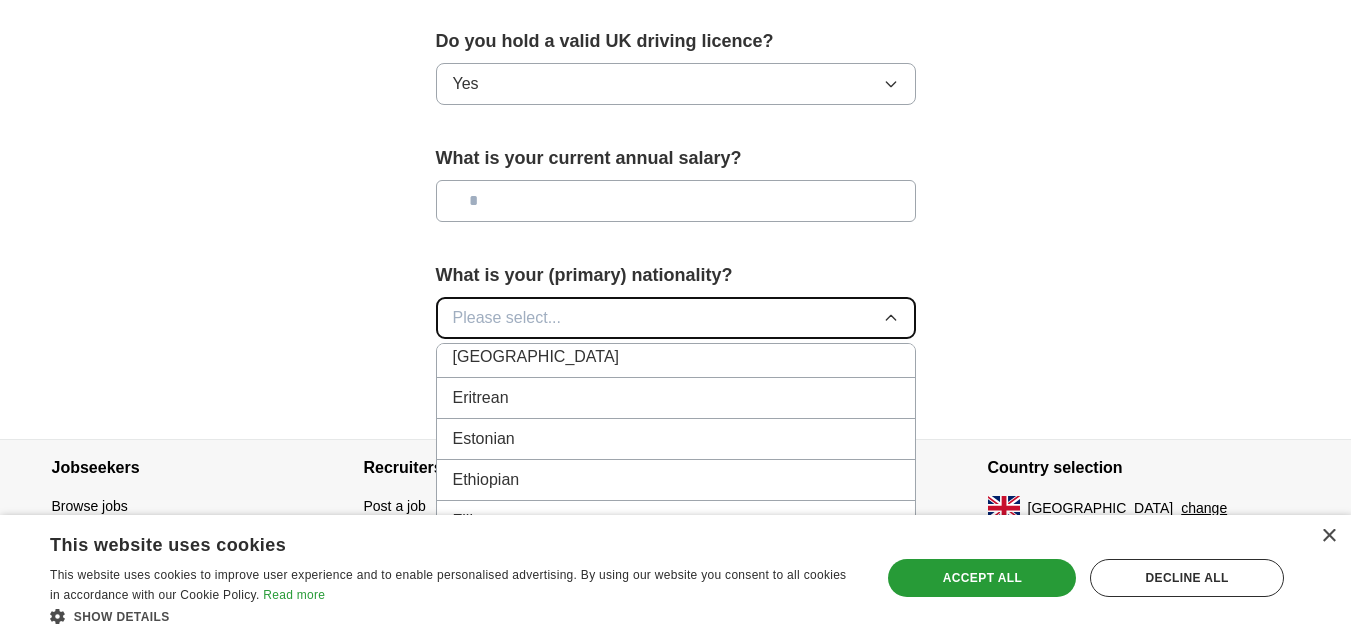 scroll, scrollTop: 2304, scrollLeft: 0, axis: vertical 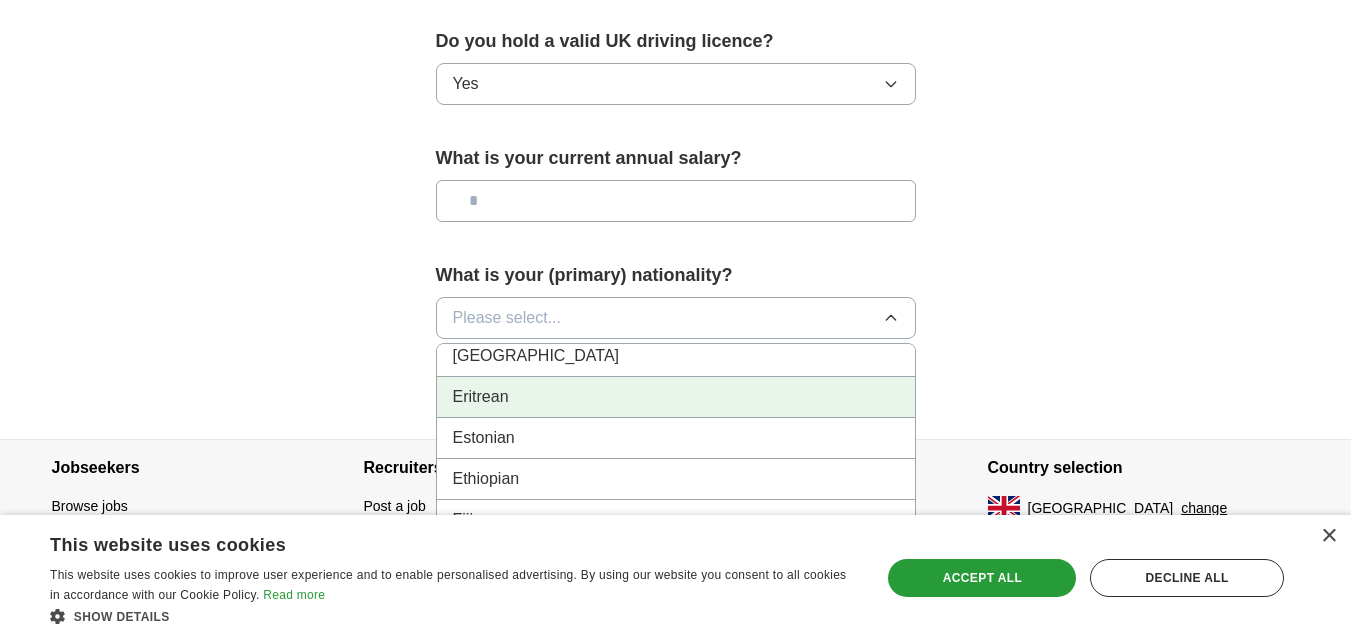 click on "Eritrean" at bounding box center (676, 397) 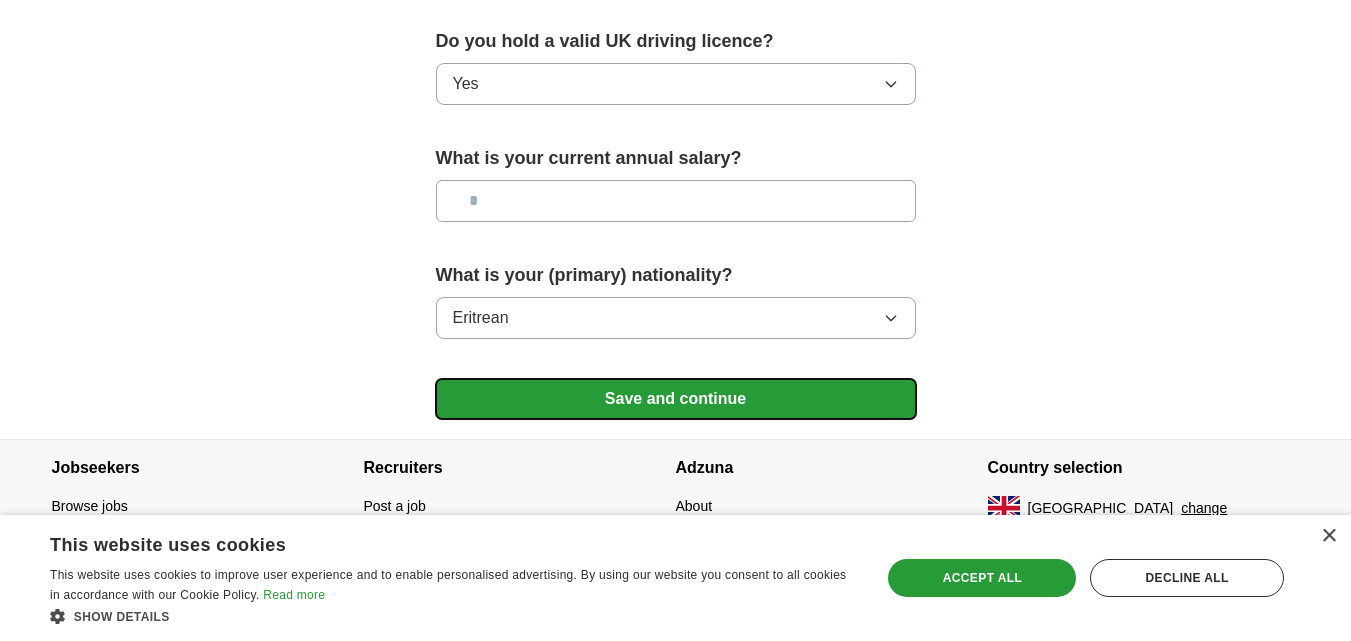click on "Save and continue" at bounding box center (676, 399) 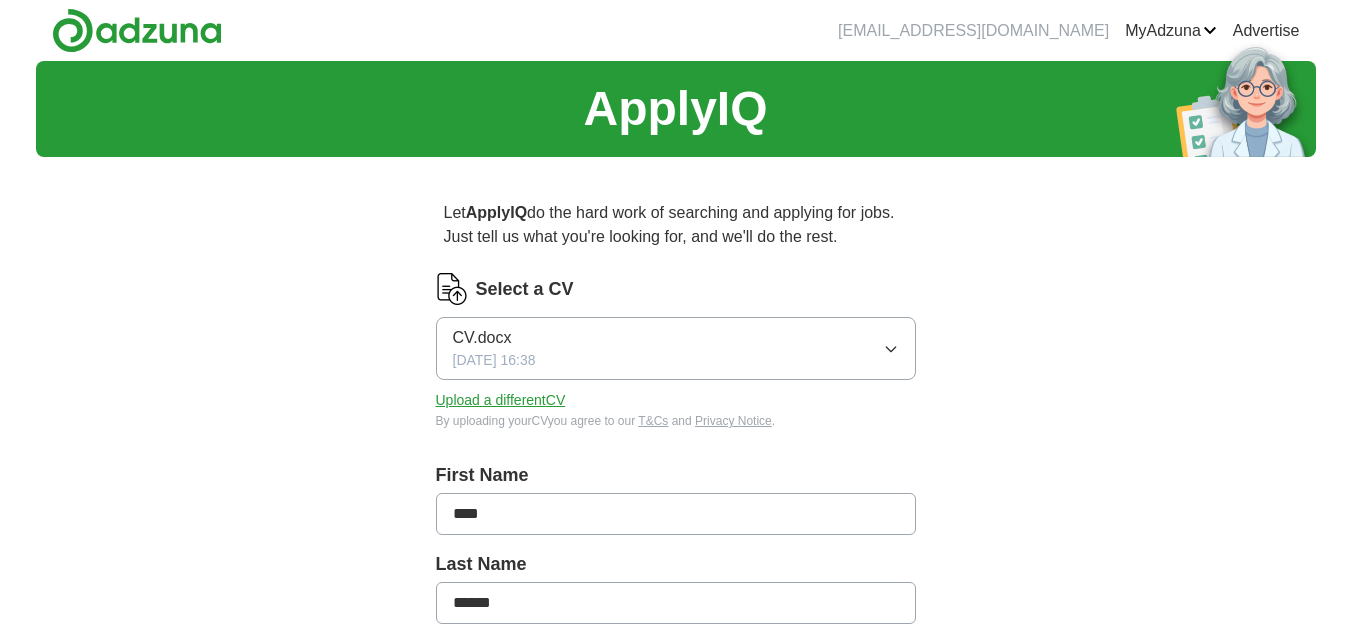 scroll, scrollTop: 0, scrollLeft: 0, axis: both 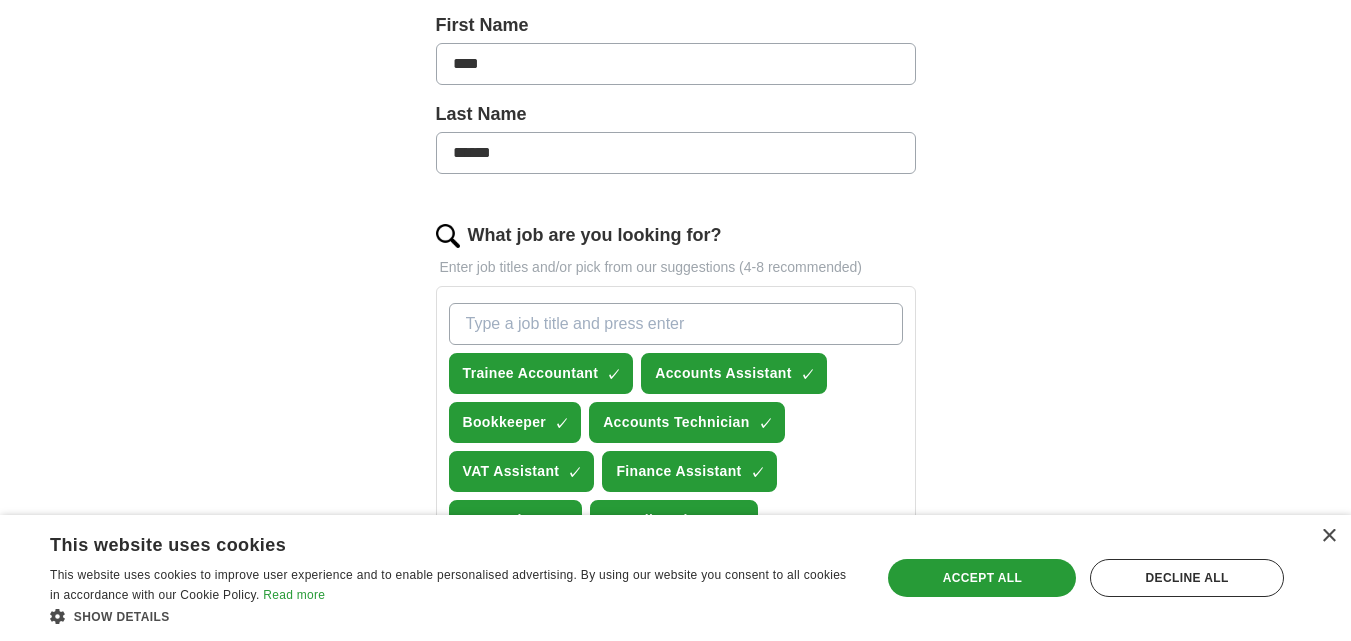 click on "What job are you looking for?" at bounding box center [676, 324] 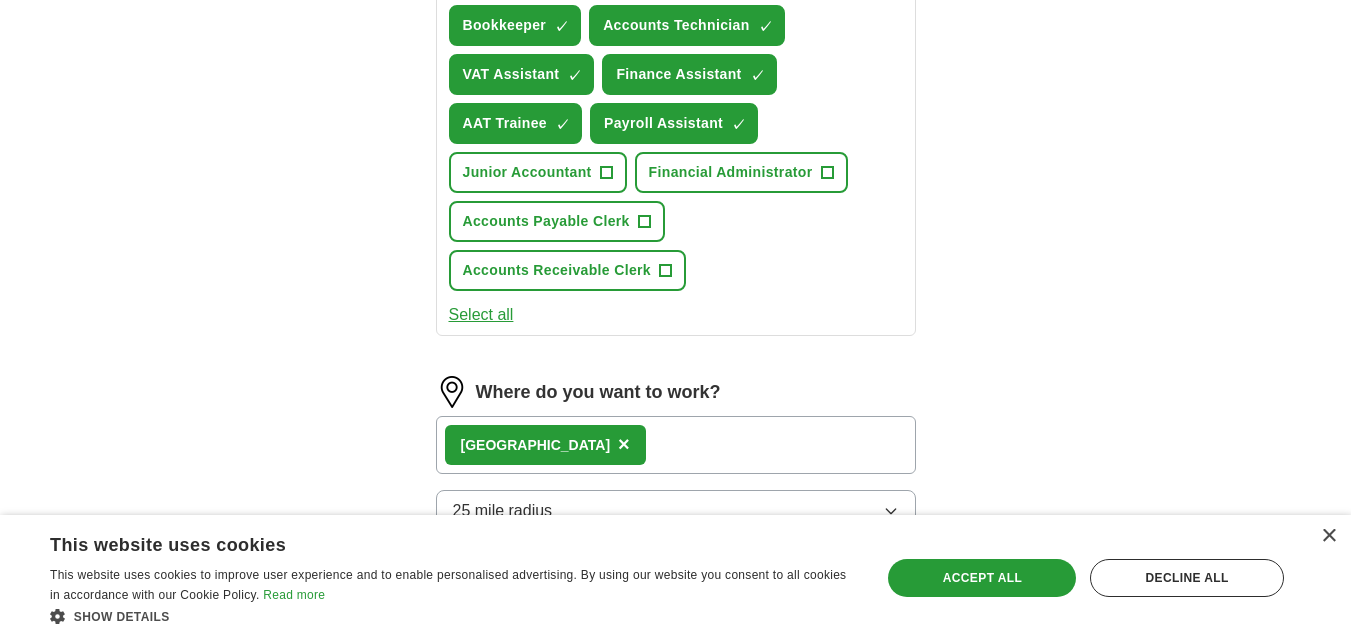 scroll, scrollTop: 848, scrollLeft: 0, axis: vertical 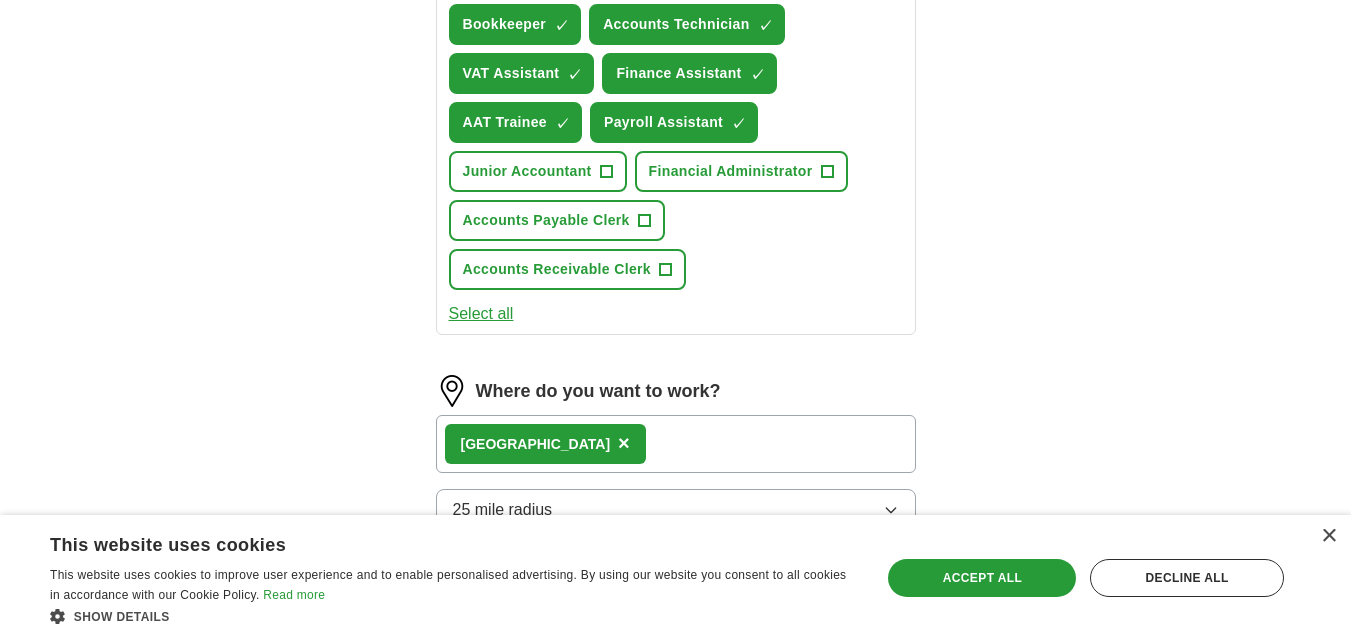 type on "Apprenticeship" 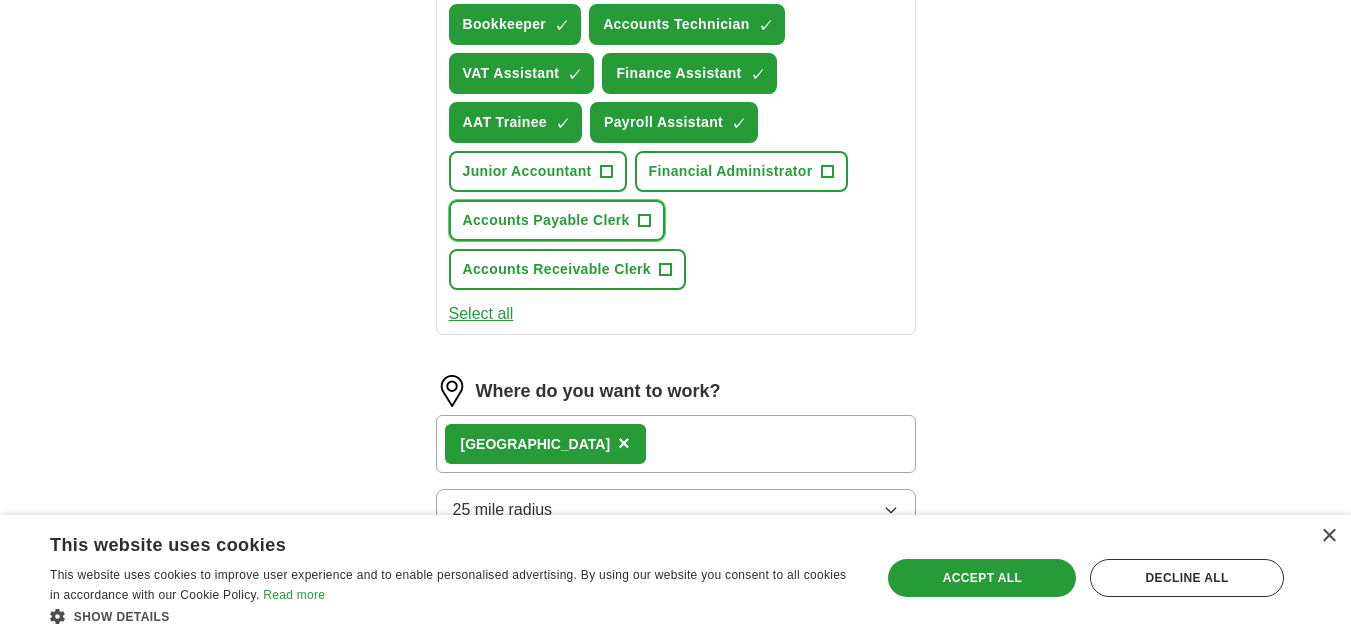 click on "Accounts Payable Clerk" at bounding box center [546, 220] 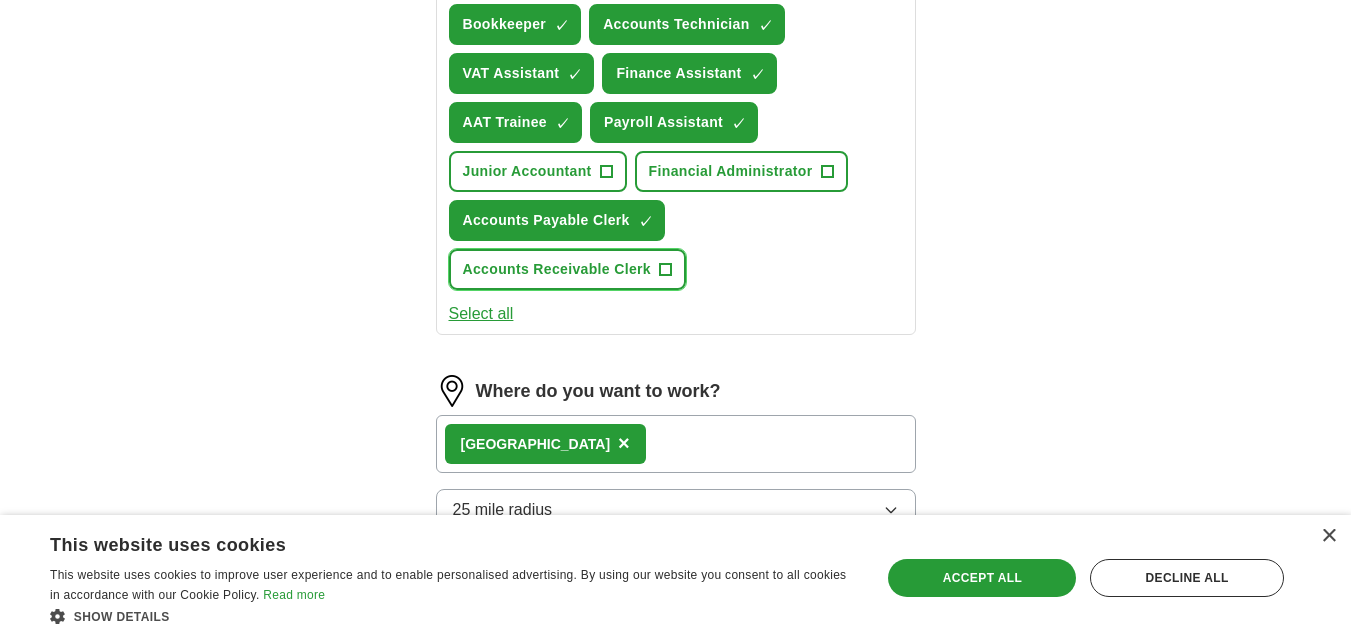 click on "Accounts Receivable Clerk" at bounding box center [557, 269] 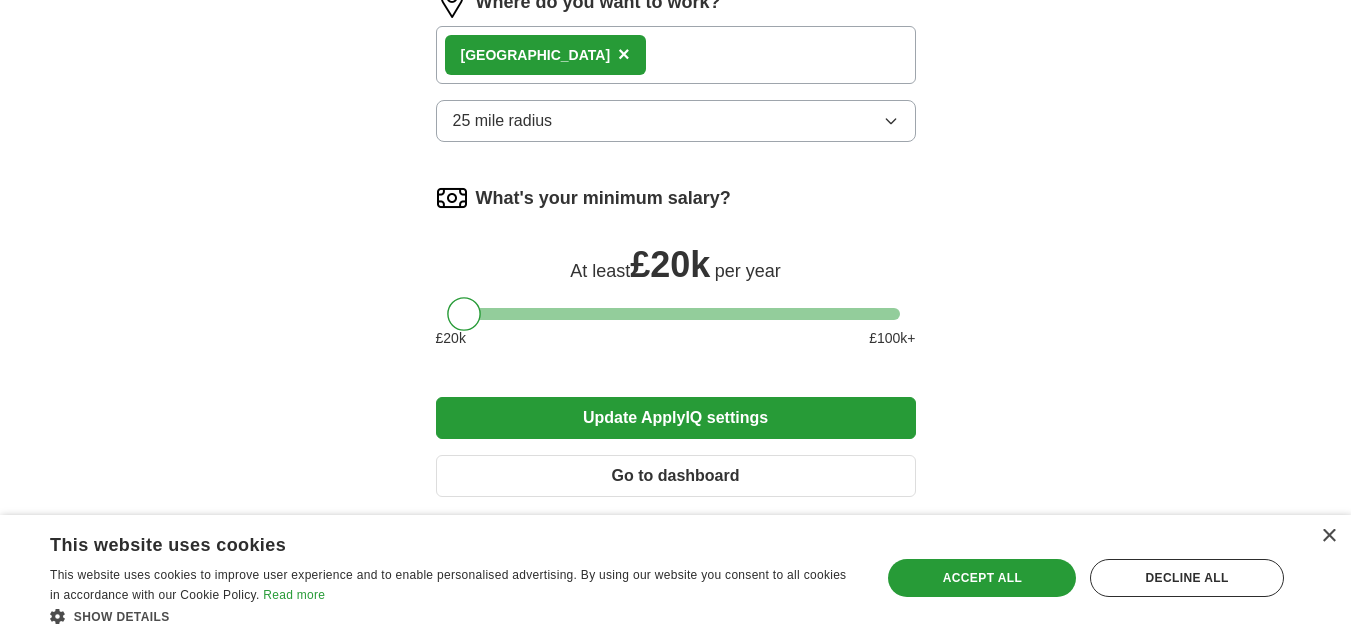 scroll, scrollTop: 1238, scrollLeft: 0, axis: vertical 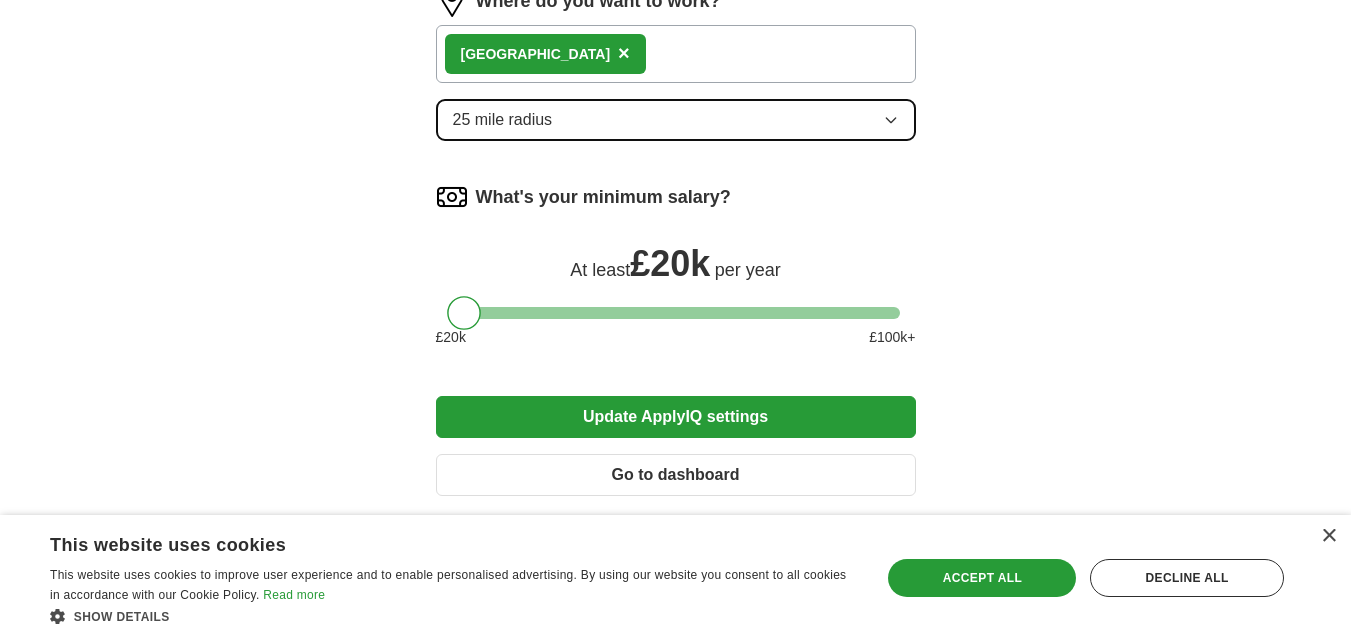 click on "25 mile radius" at bounding box center [503, 120] 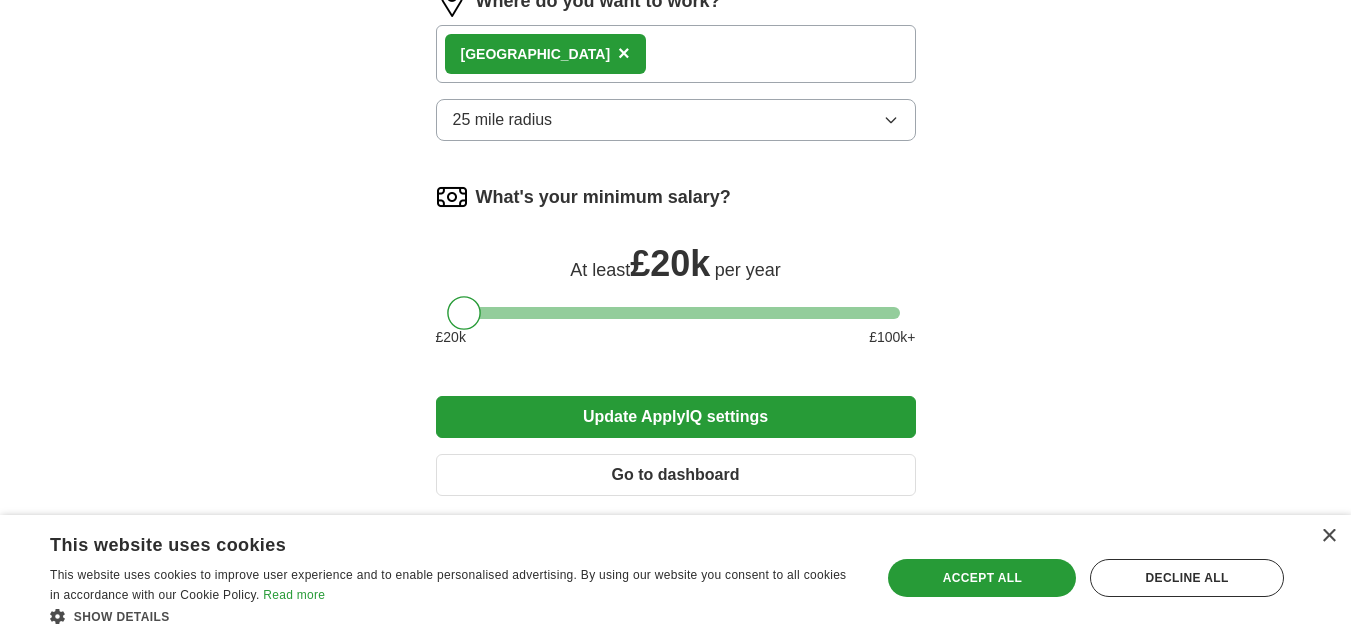 click on "Let  ApplyIQ  do the hard work of searching and applying for jobs. Just tell us what you're looking for, and we'll do the rest. Select a CV CV.docx 05/07/2025, 16:38 Upload a different  CV By uploading your  CV  you agree to our   T&Cs   and   Privacy Notice . First Name **** Last Name ****** What job are you looking for? Enter job titles and/or pick from our suggestions (4-8 recommended) Apprenticeship Press return to add title Trainee Accountant ✓ × Accounts Assistant ✓ × Bookkeeper ✓ × Accounts Technician ✓ × VAT Assistant ✓ × Finance Assistant ✓ × AAT Trainee ✓ × Payroll Assistant ✓ × Junior Accountant + Financial Administrator + Accounts Payable Clerk ✓ × Accounts Receivable Clerk ✓ × Select all Where do you want to work? Birmingham × 25 mile radius What's your minimum salary? At least  £ 20k   per year £ 20 k £ 100 k+ Update ApplyIQ settings Go to dashboard" at bounding box center [676, -267] 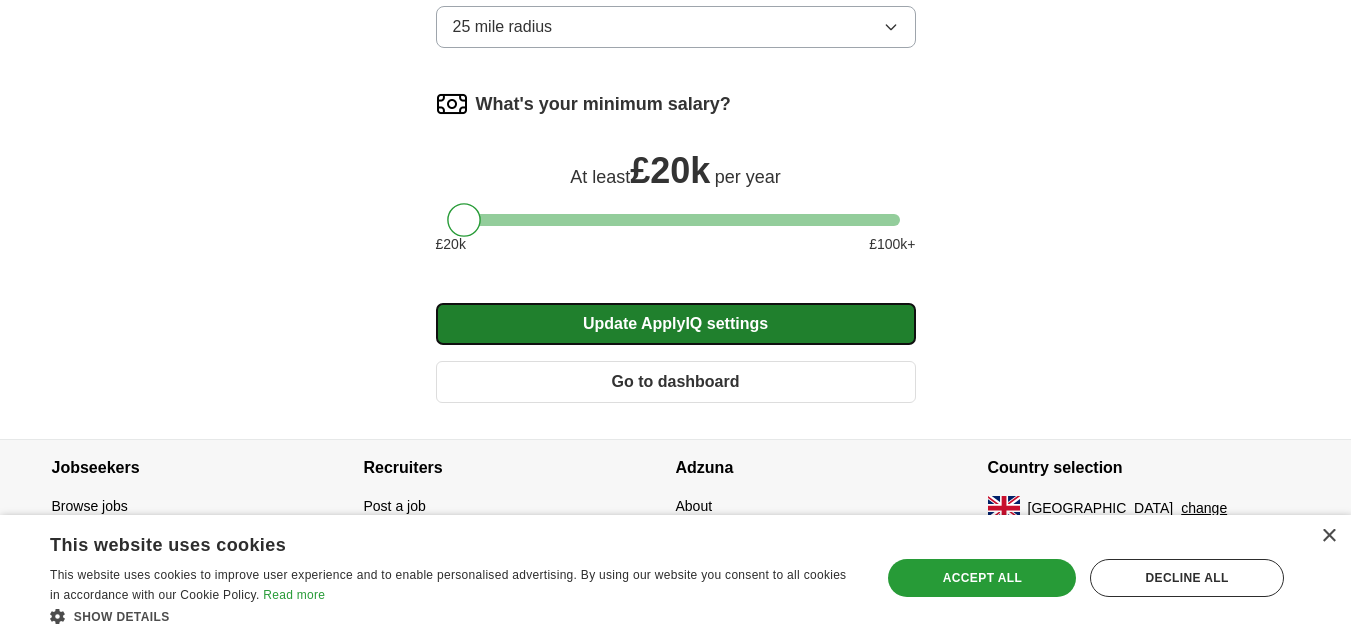 click on "Update ApplyIQ settings" at bounding box center [676, 324] 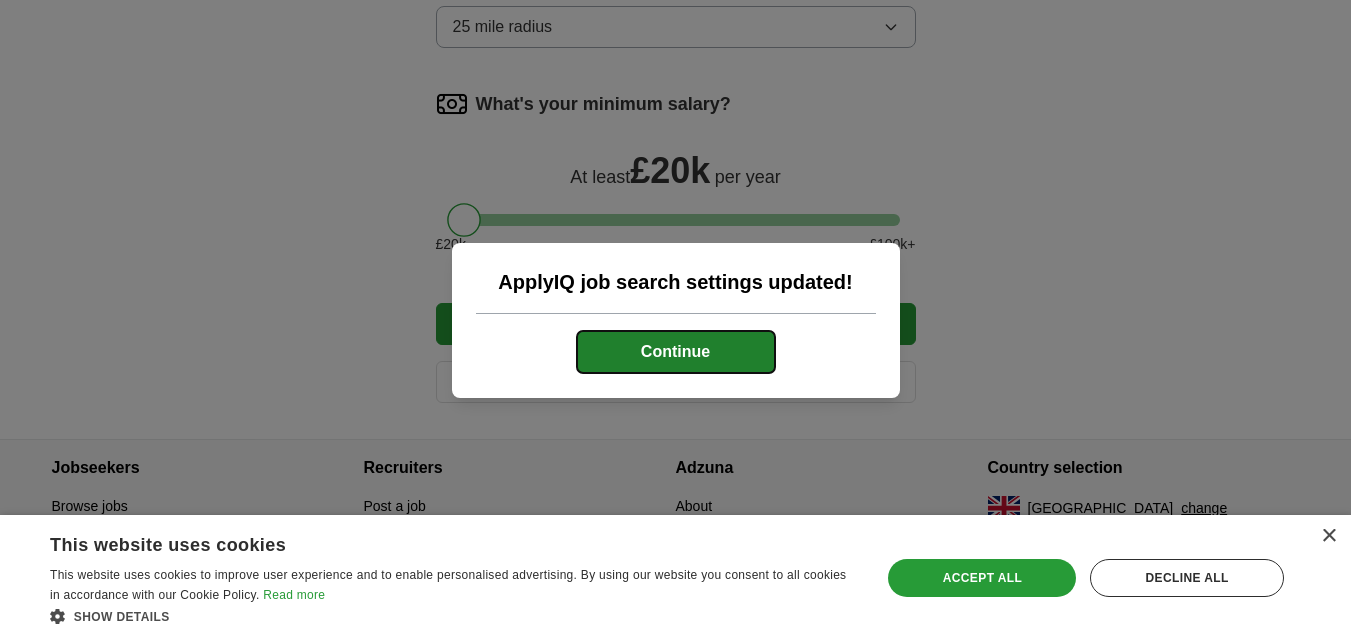 click on "Continue" at bounding box center [676, 352] 